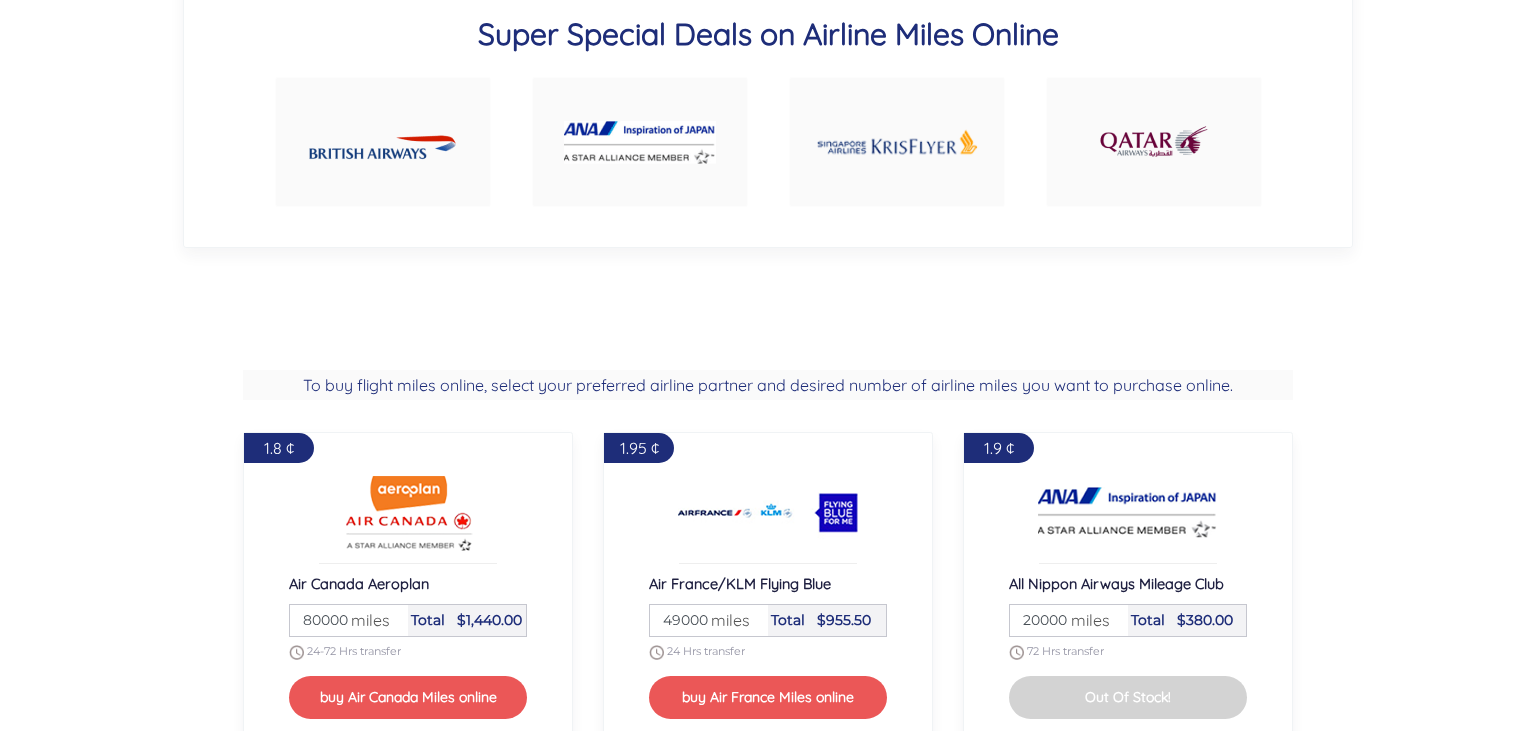 scroll, scrollTop: 1478, scrollLeft: 0, axis: vertical 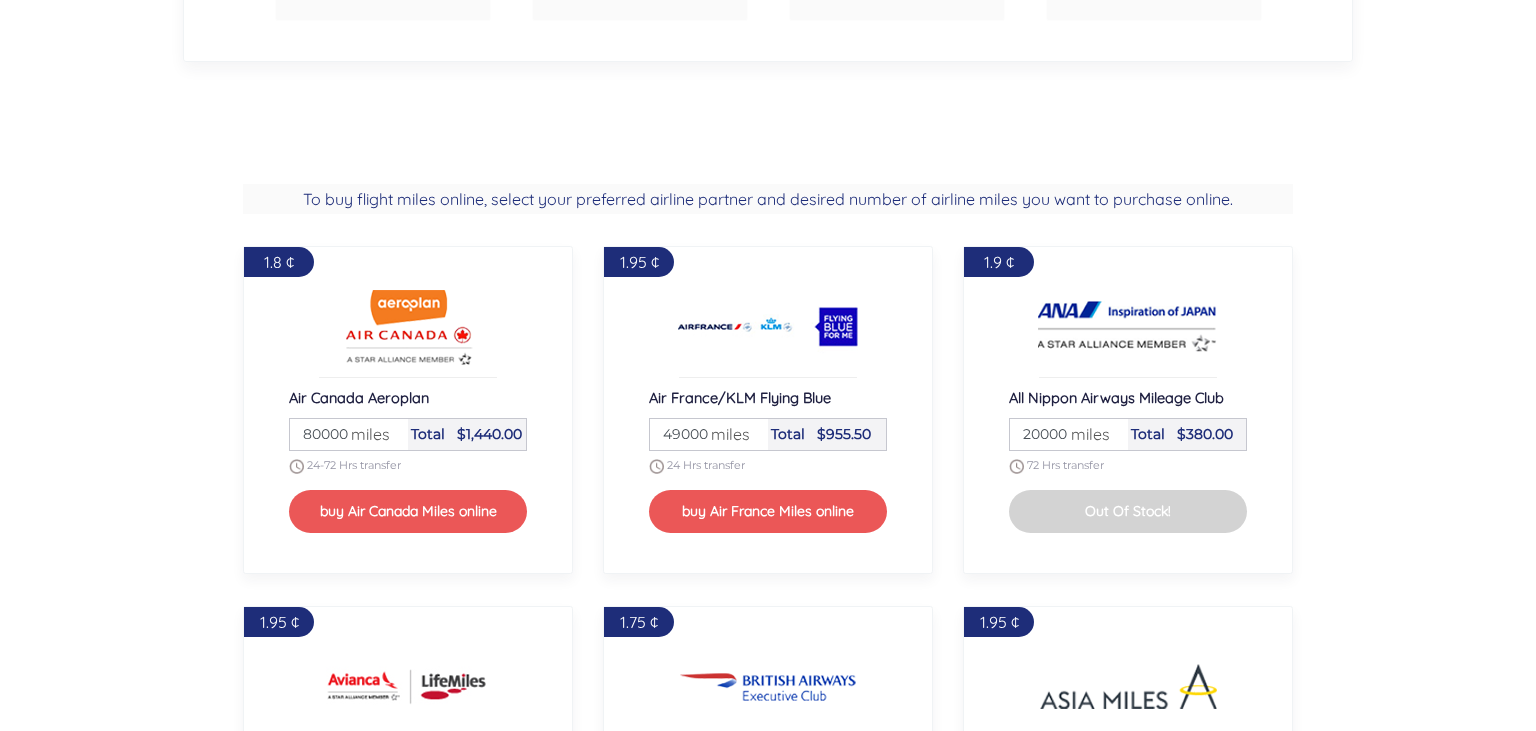 click on "80000" at bounding box center [349, 434] 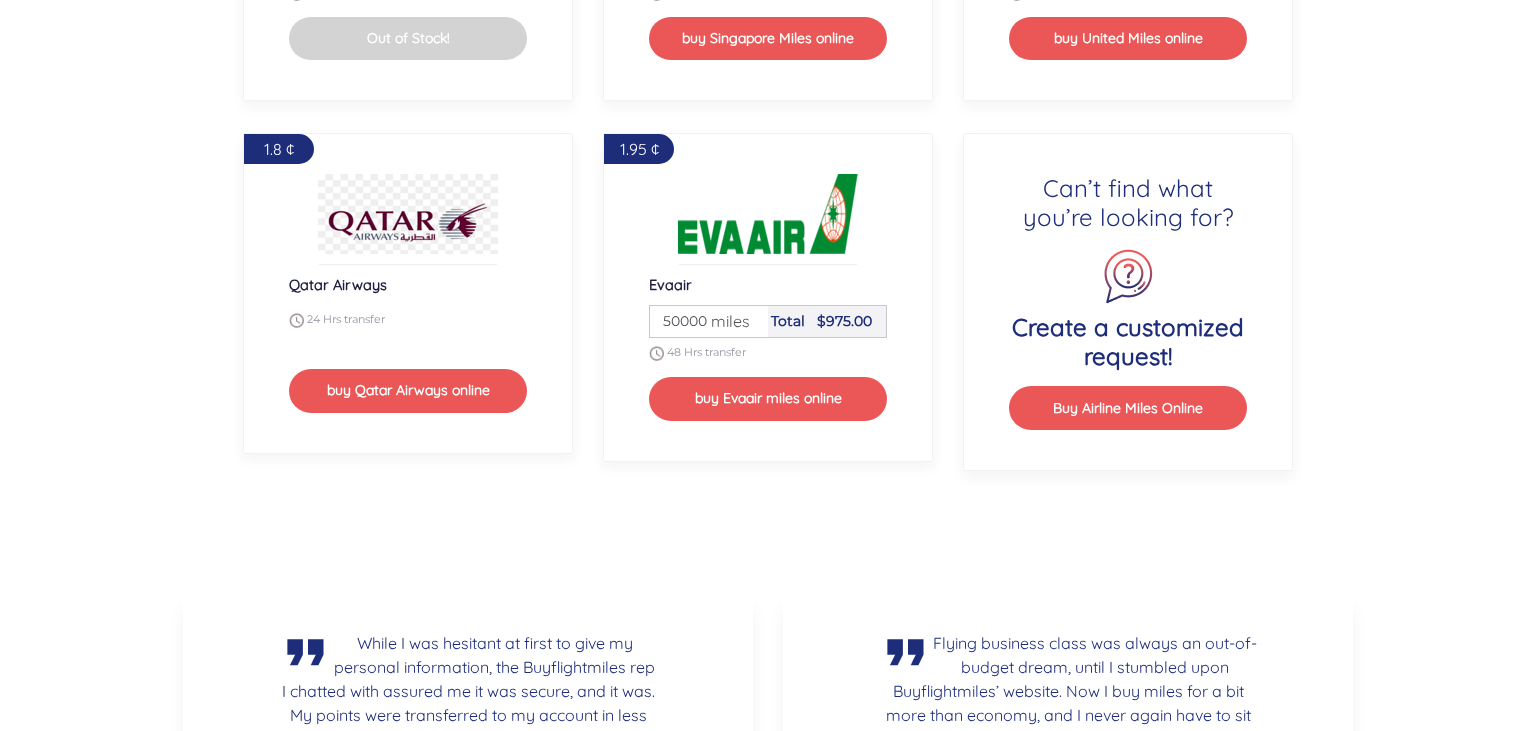 scroll, scrollTop: 2534, scrollLeft: 0, axis: vertical 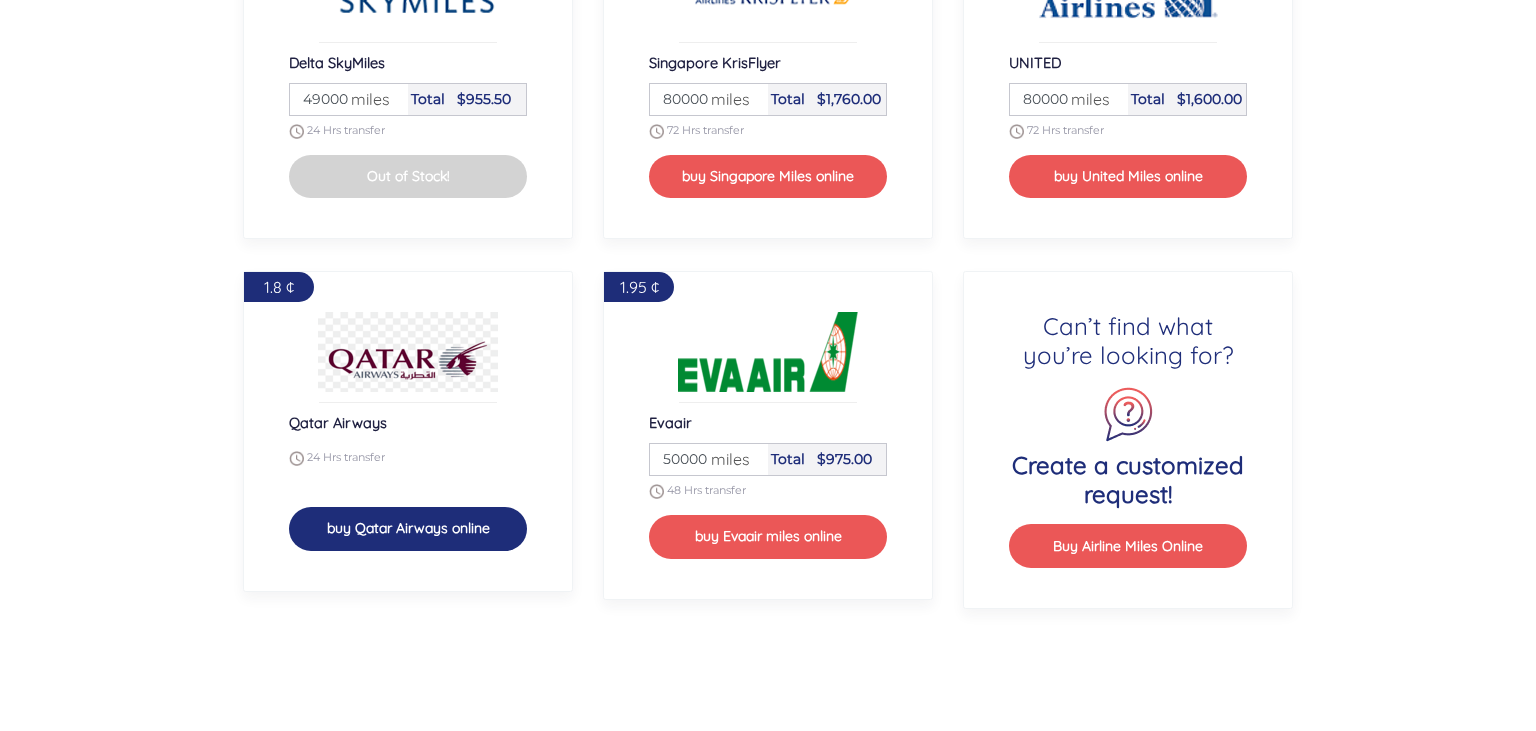 click on "buy Qatar Airways online" at bounding box center [408, 528] 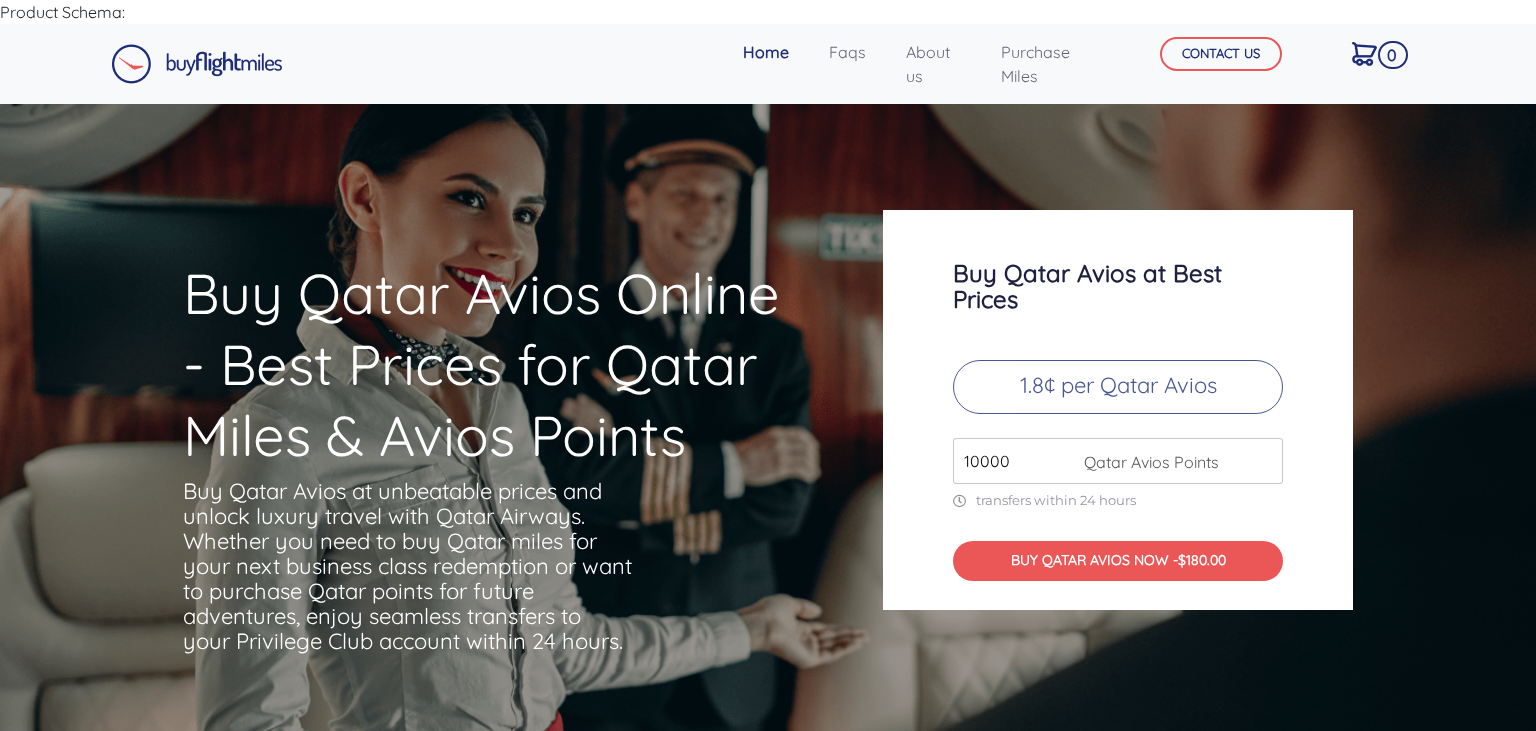 scroll, scrollTop: 0, scrollLeft: 0, axis: both 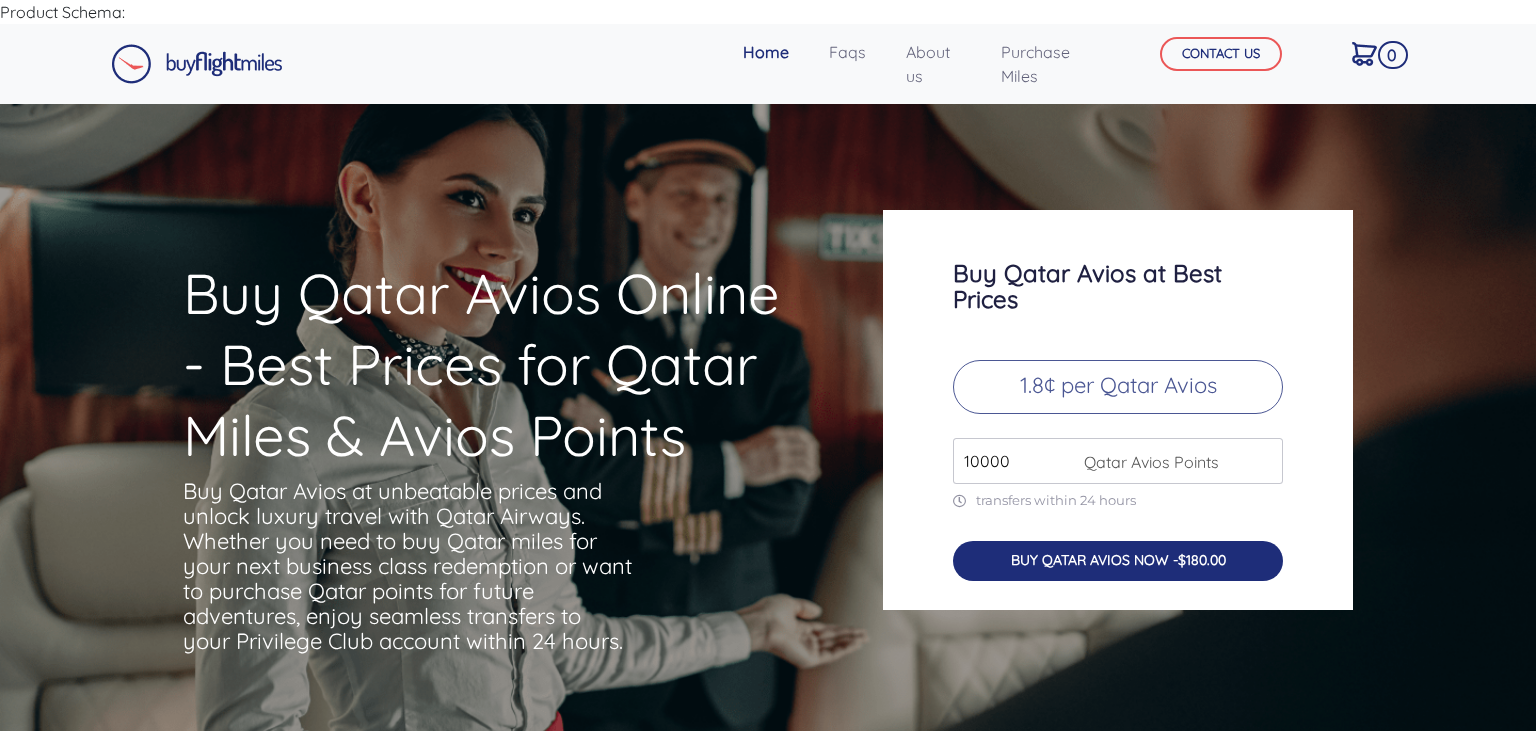 click on "BUY QATAR AVIOS NOW -   $180.00" at bounding box center [1118, 561] 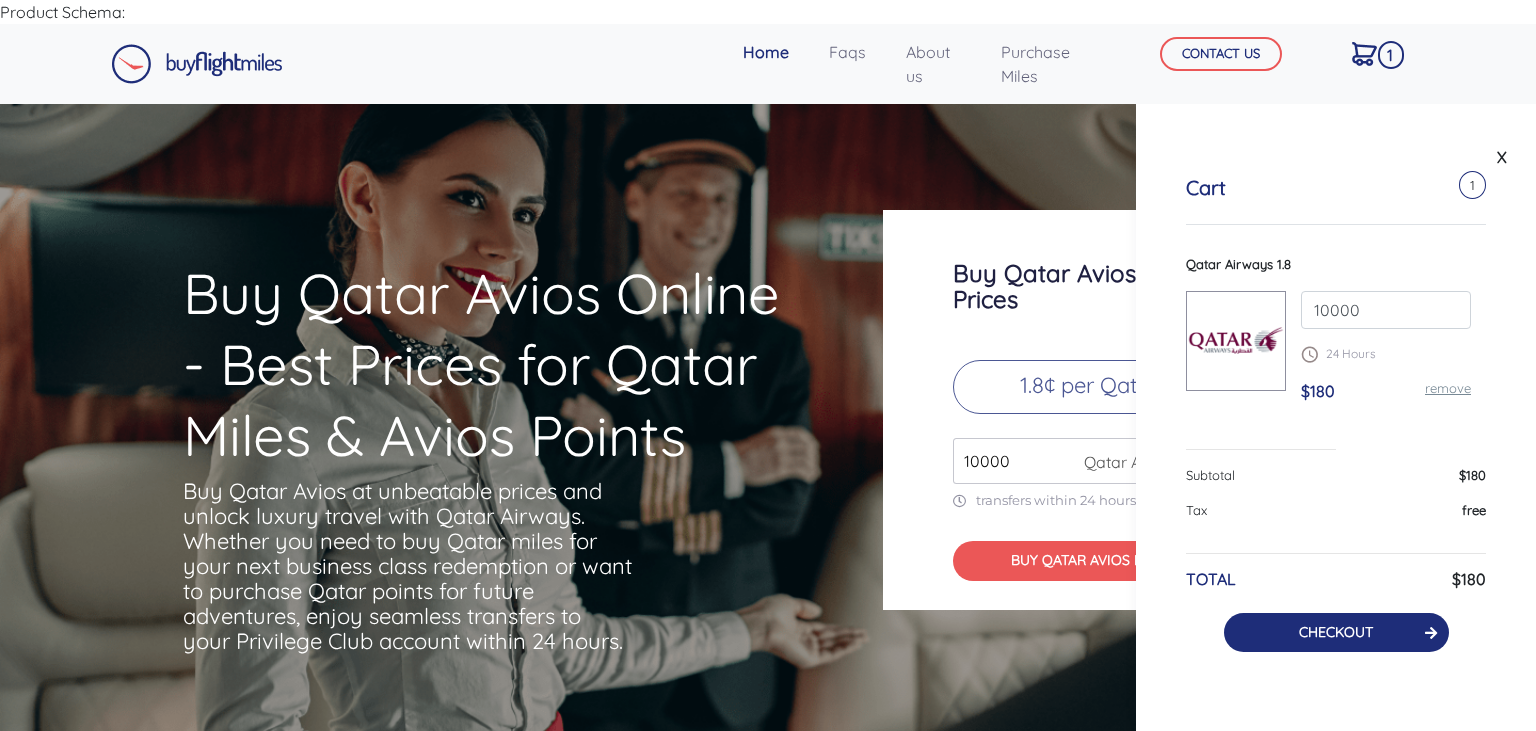click on "CHECKOUT" at bounding box center [1336, 632] 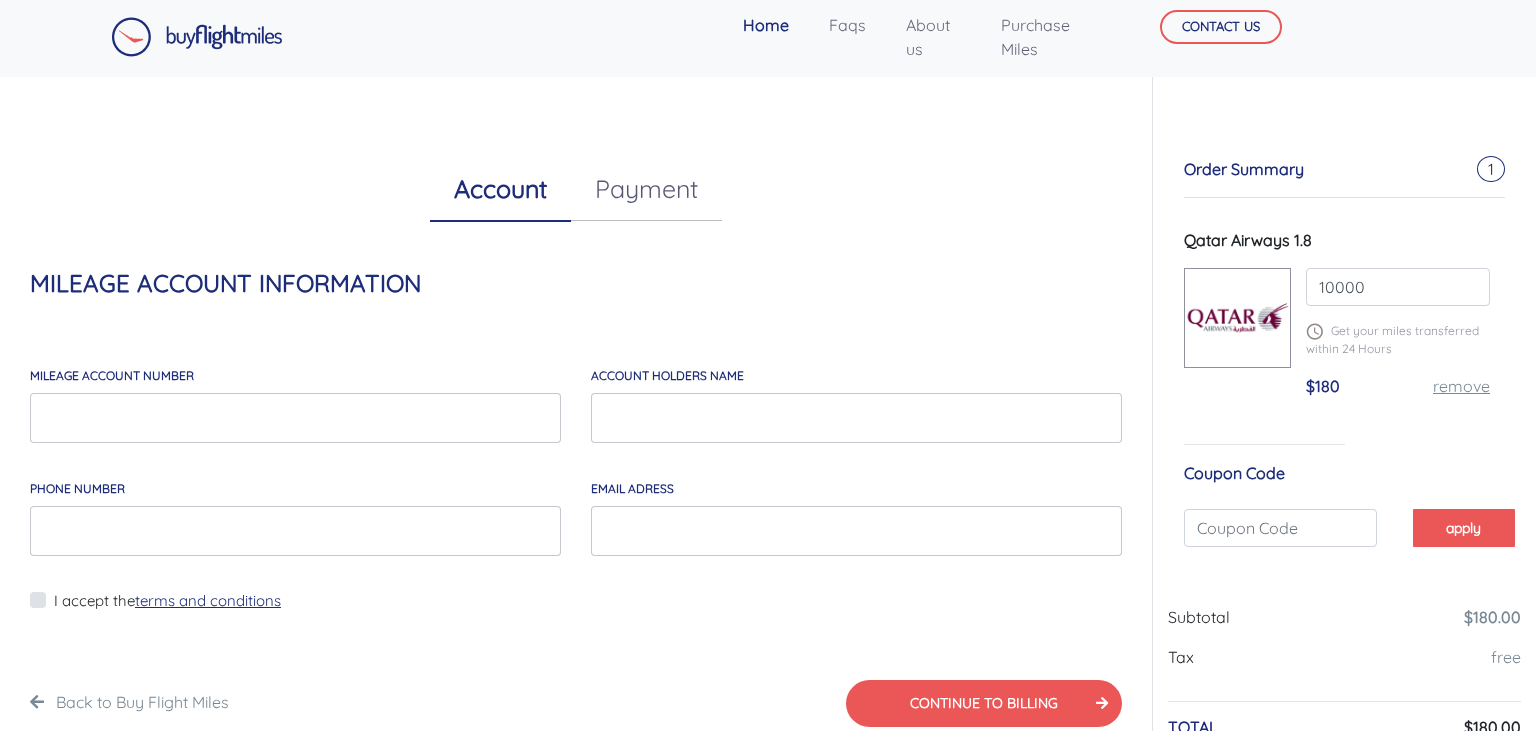 scroll, scrollTop: 0, scrollLeft: 0, axis: both 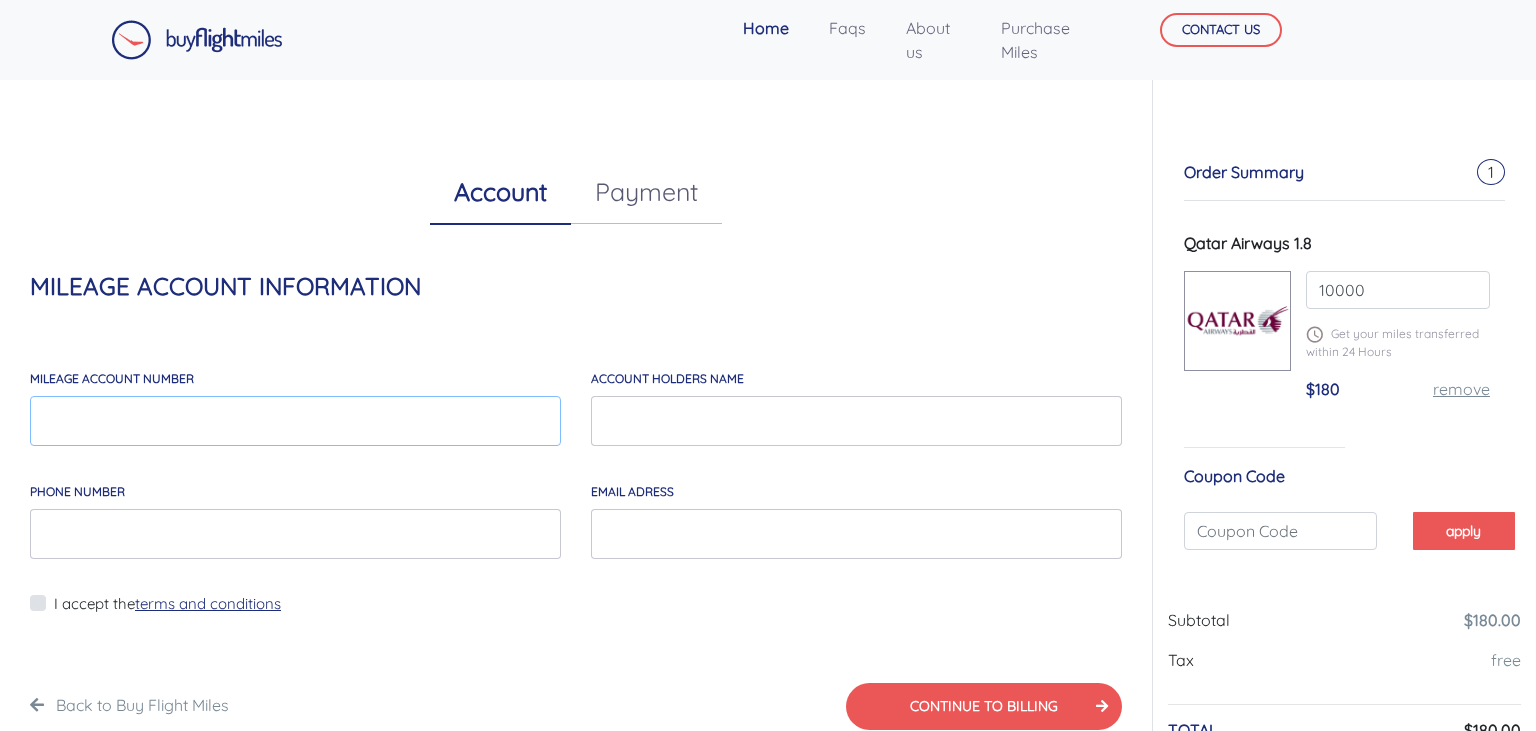 click on "MILEAGE account number" at bounding box center [295, 421] 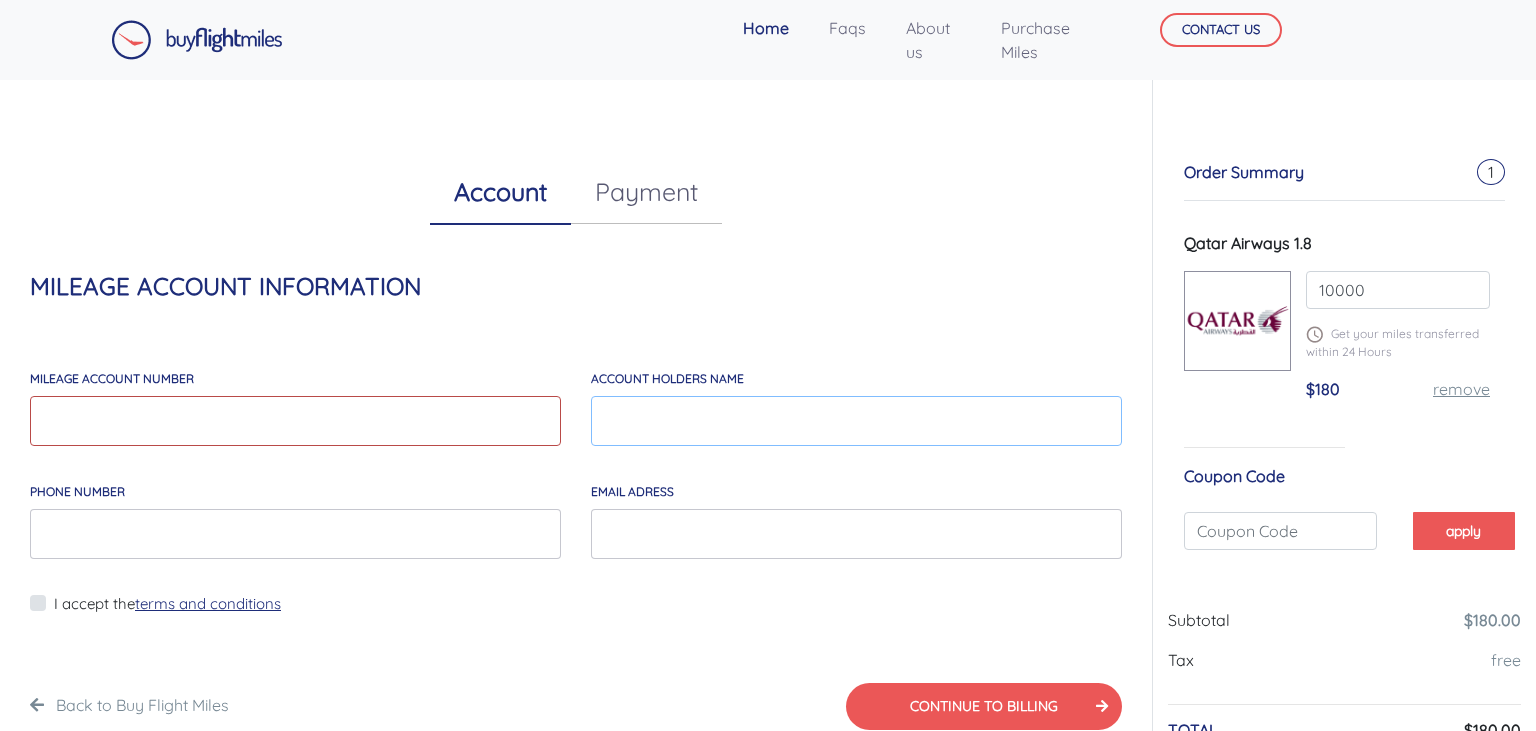 click on "account holders NAME" at bounding box center [856, 421] 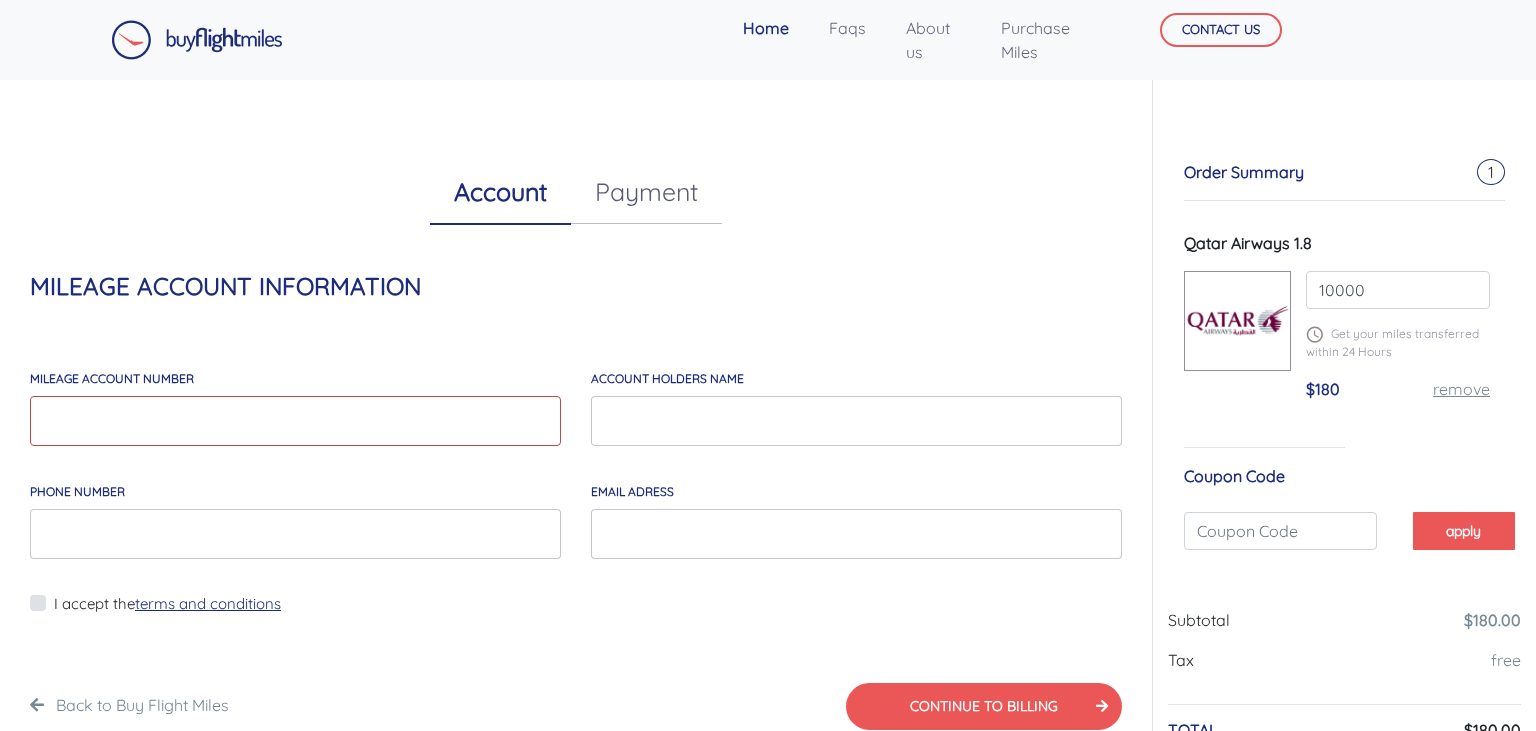 click on "Payment" at bounding box center (646, 192) 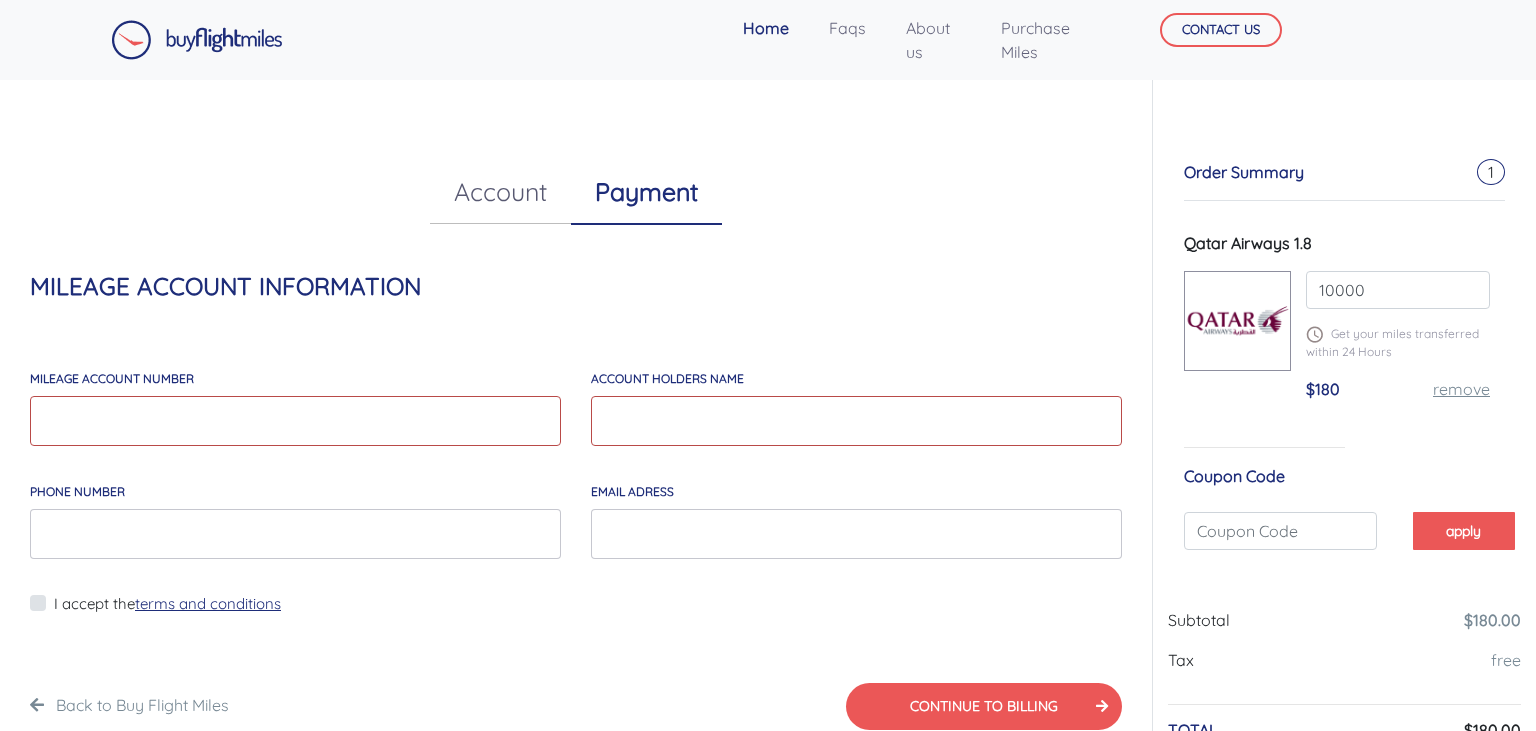 click on "Account" at bounding box center (500, 192) 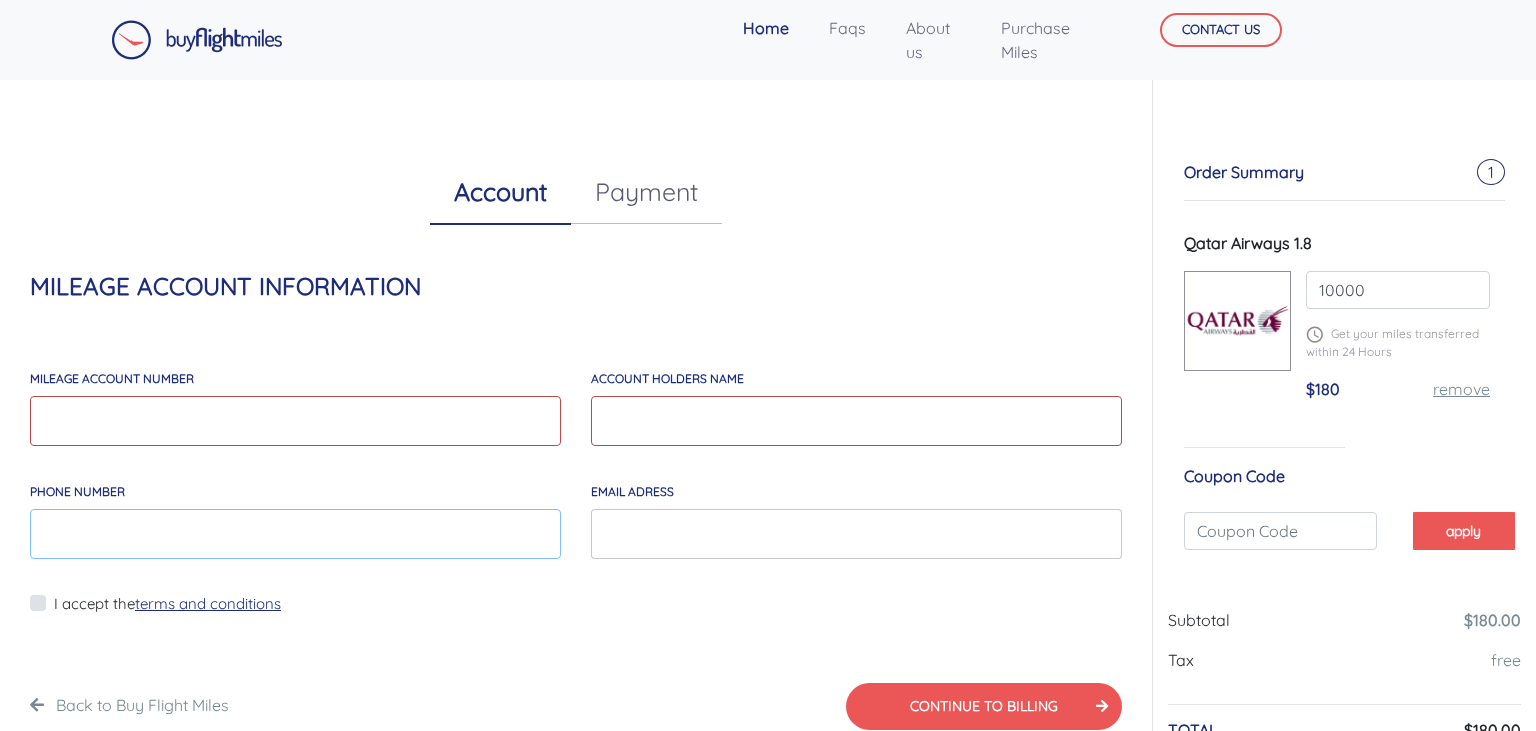 click on "Phone Number" at bounding box center [295, 534] 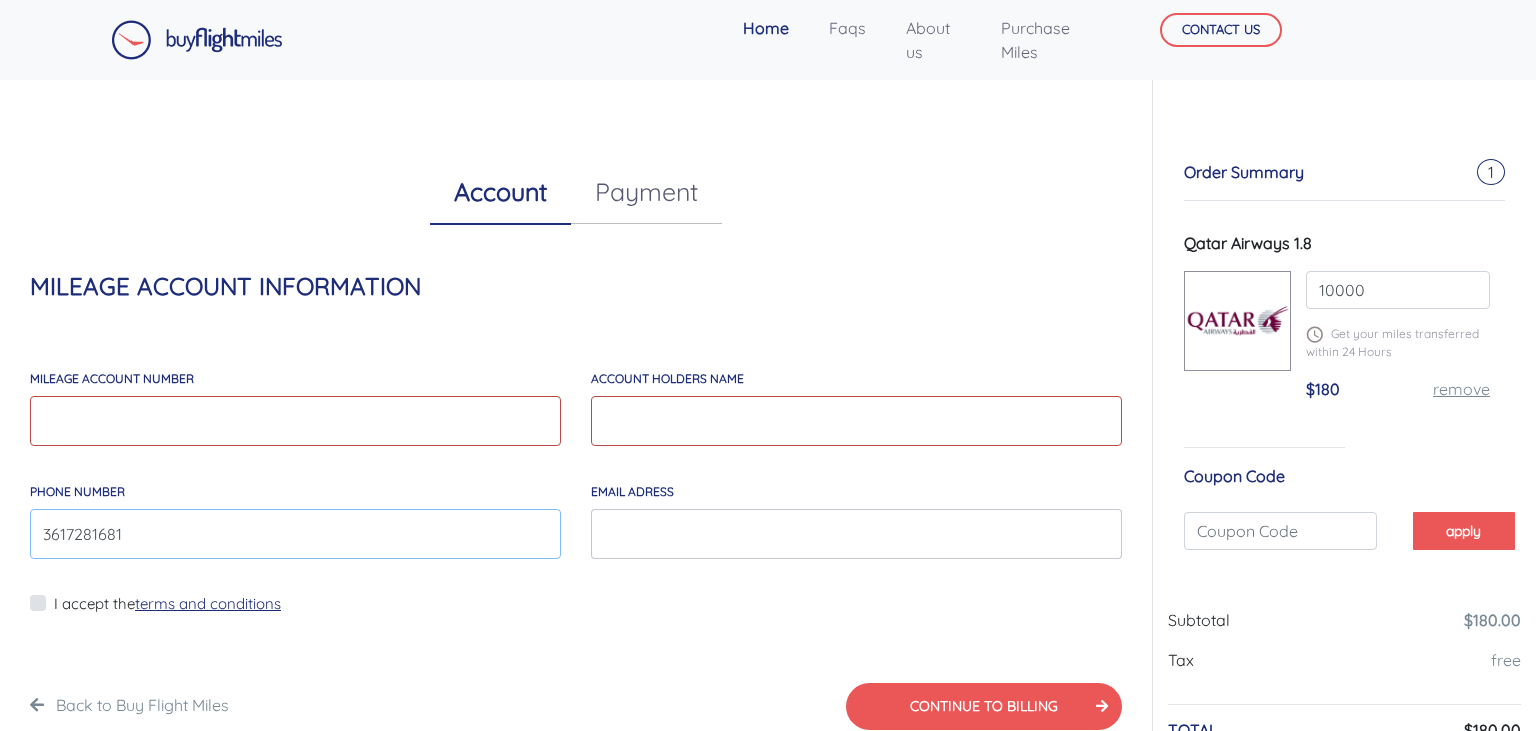 type on "3617281681" 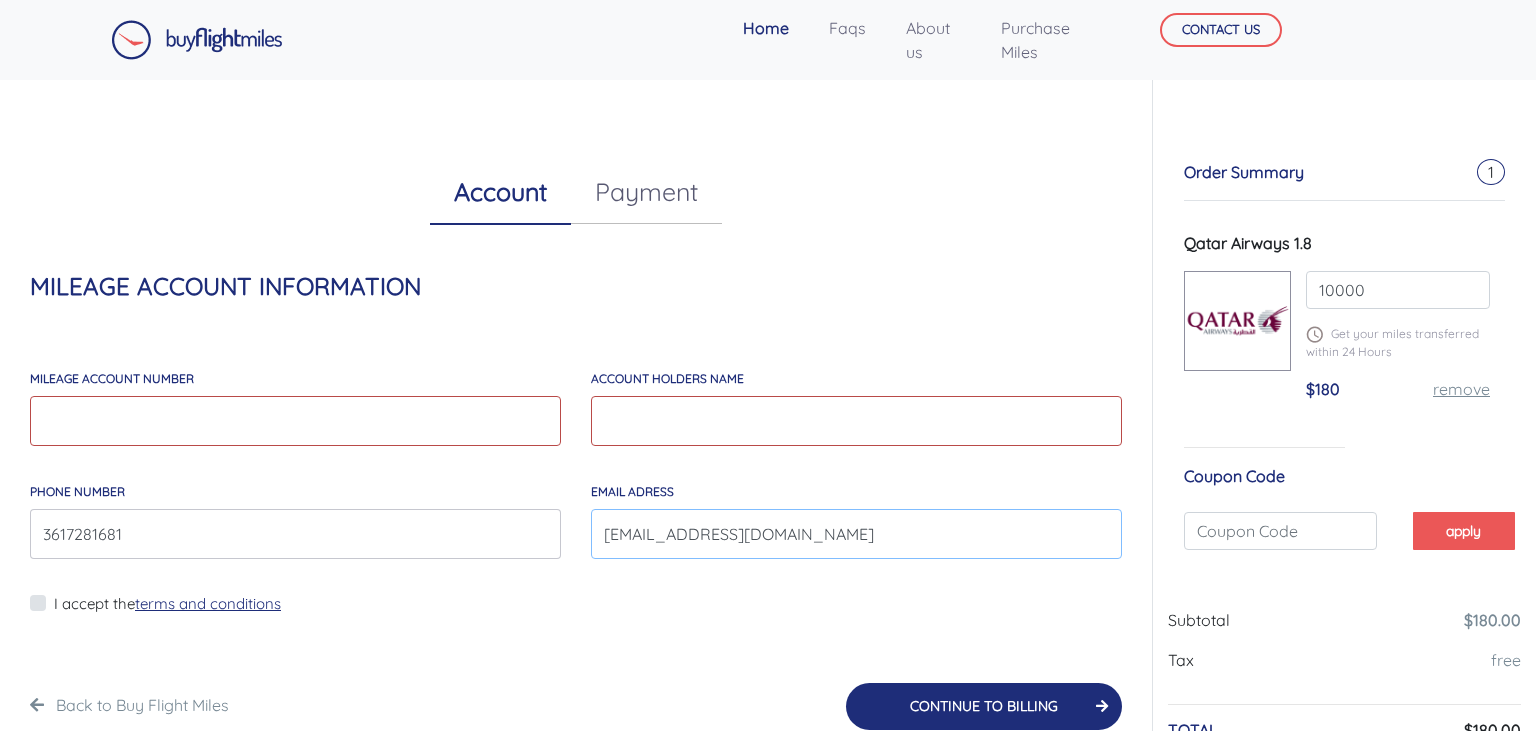 type on "dveb57@gmail.com" 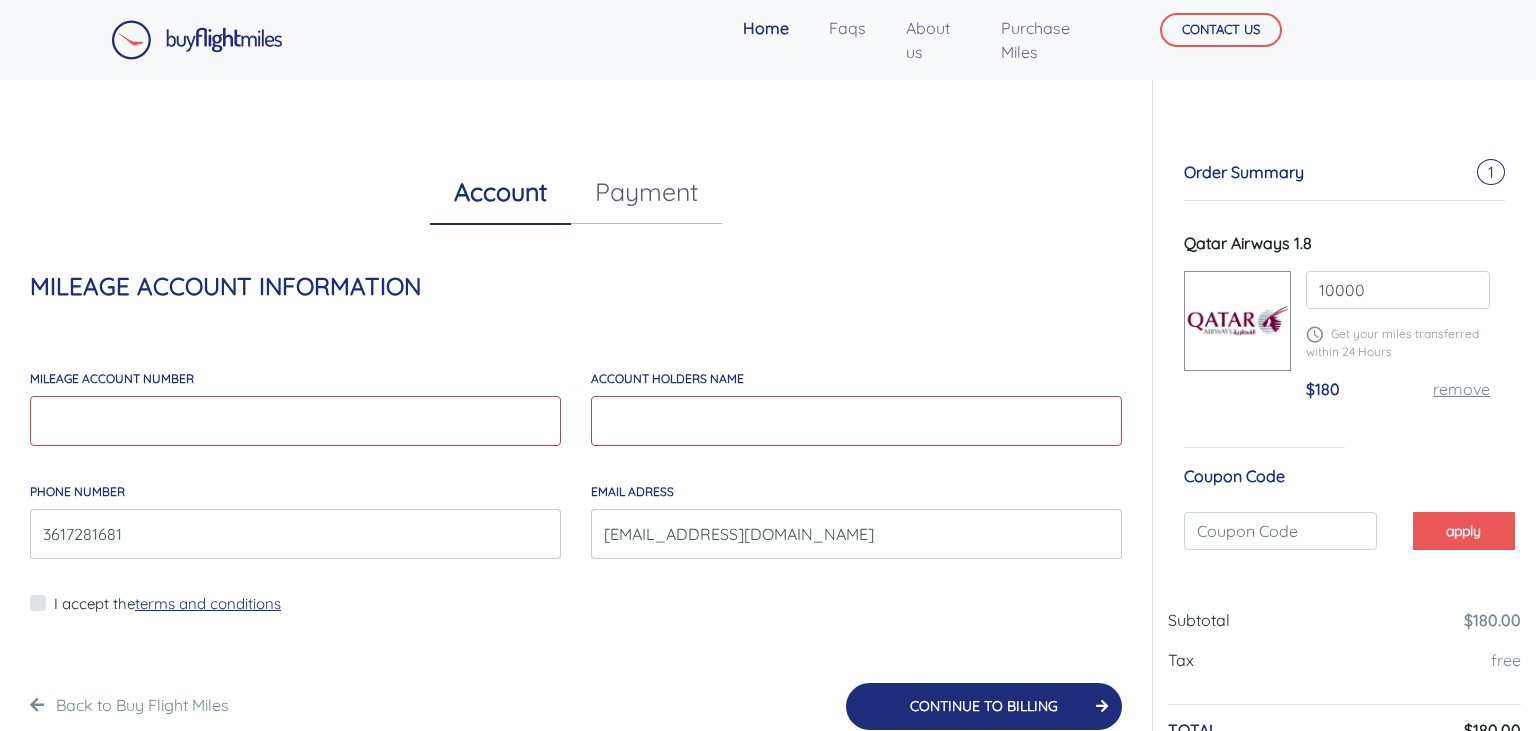 click on "CONTINUE TO BILLING" at bounding box center [984, 706] 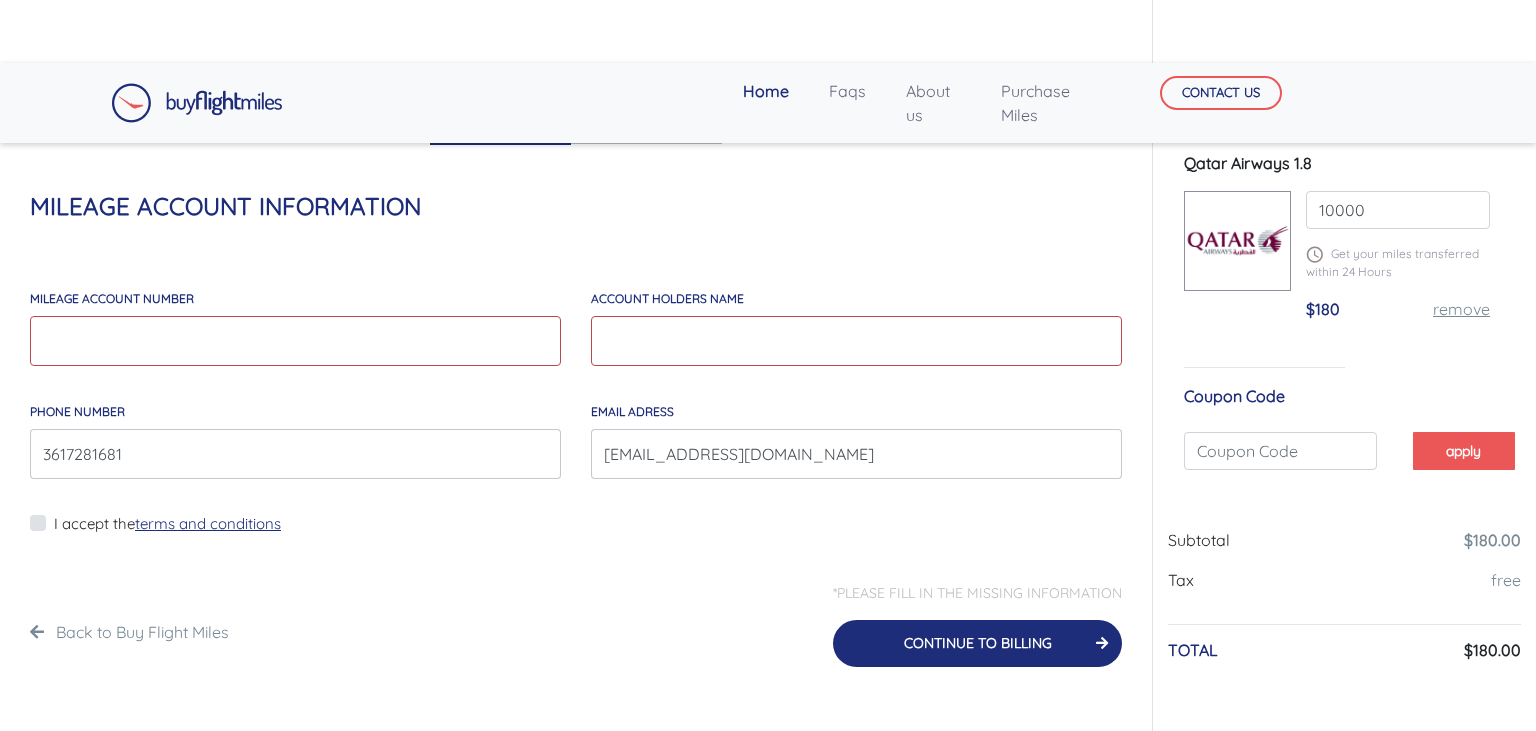 scroll, scrollTop: 307, scrollLeft: 0, axis: vertical 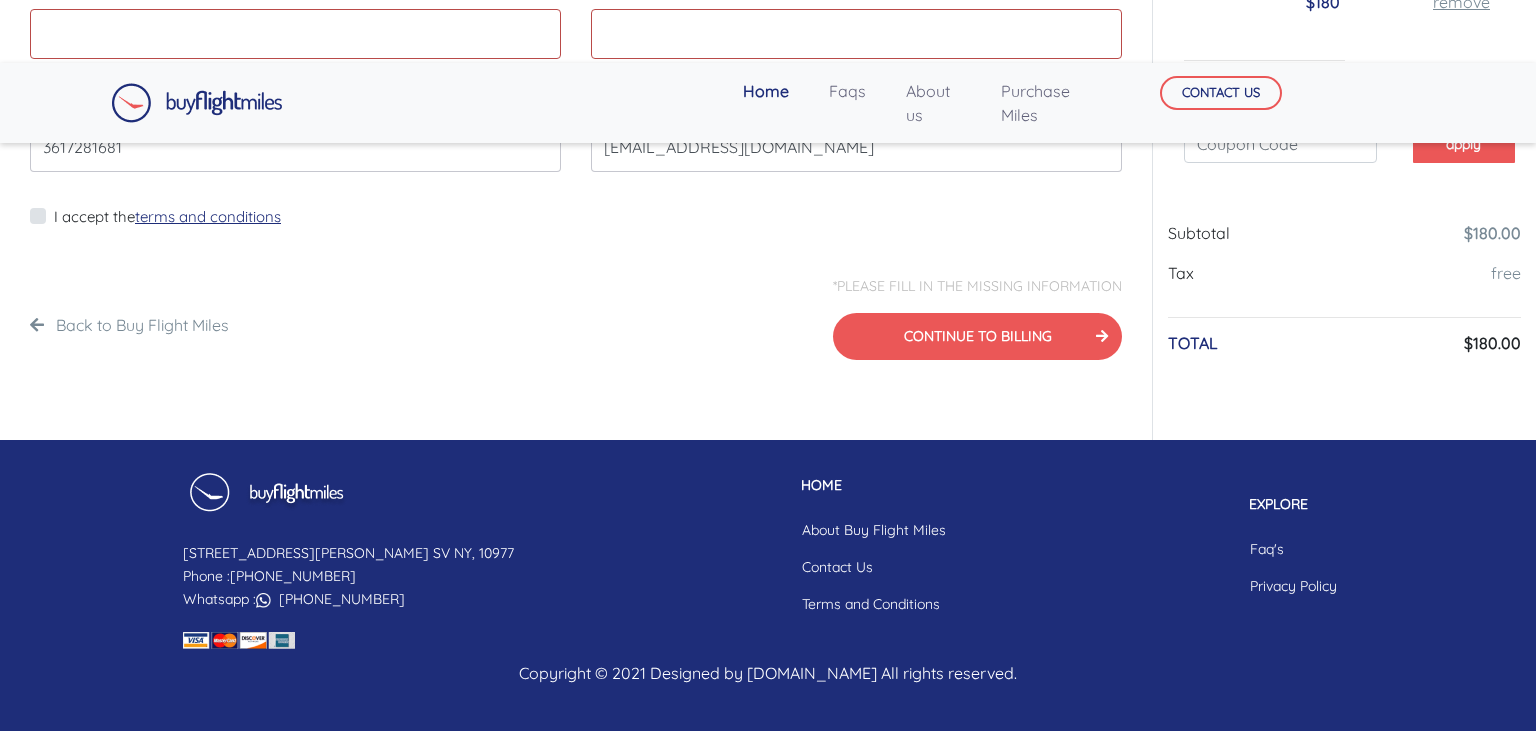 click on "I accept the  terms and conditions" at bounding box center [167, 217] 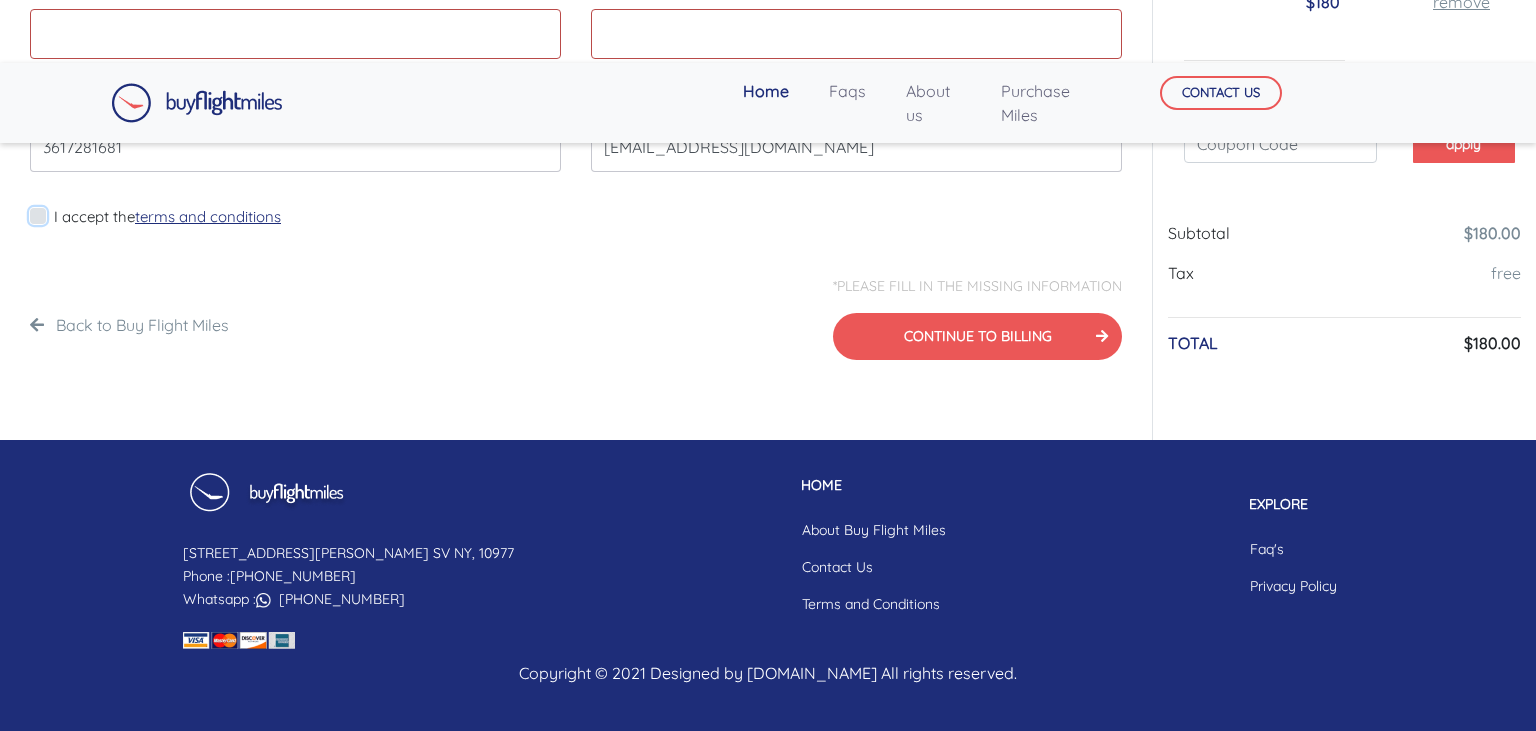 checkbox on "true" 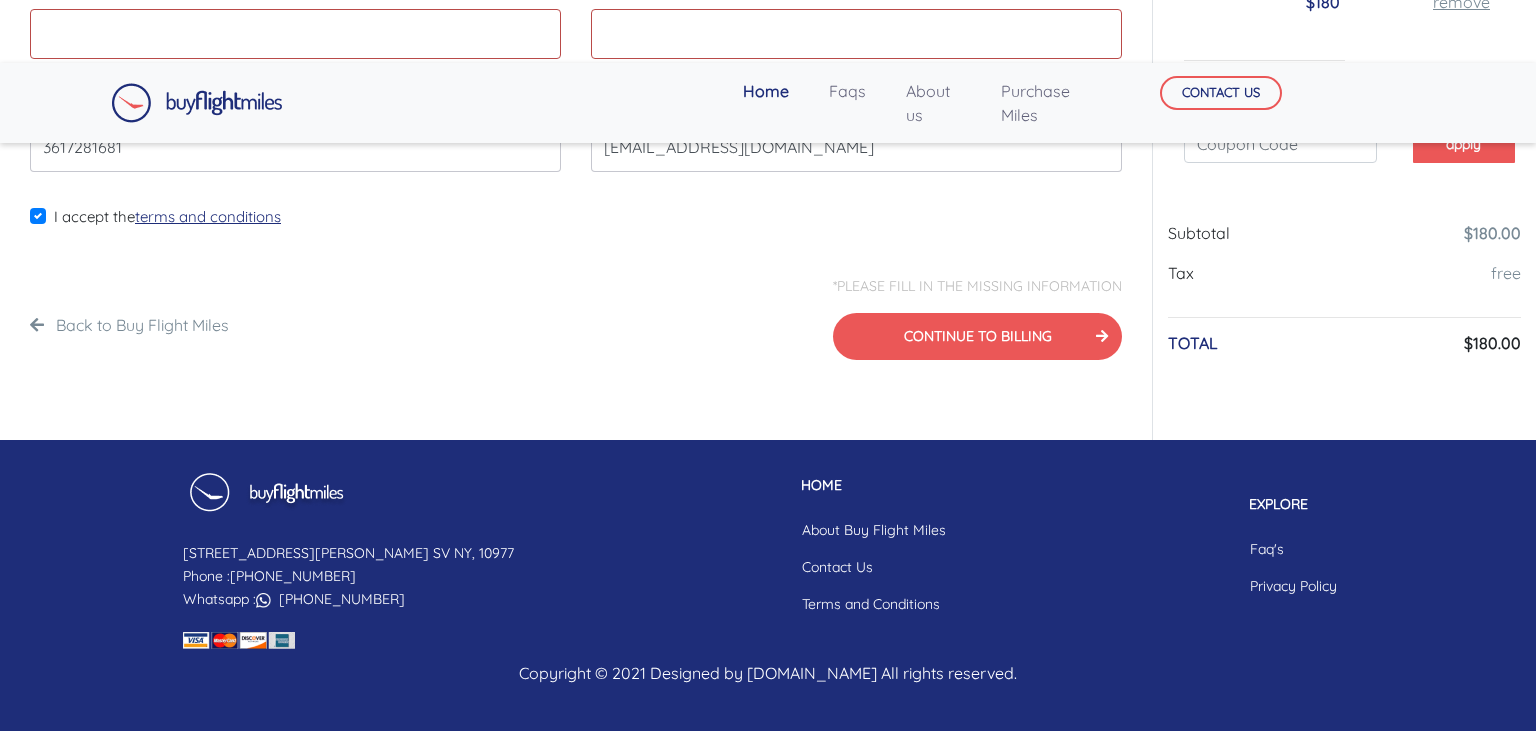 click on "Account
Payment
MILEAGE ACCOUNT INFORMATION
MILEAGE account number
This is a required field
account holders NAME
This is a required field
Phone Number
3617281681
email adress
dveb57@gmail.com
I accept the" at bounding box center (576, 66) 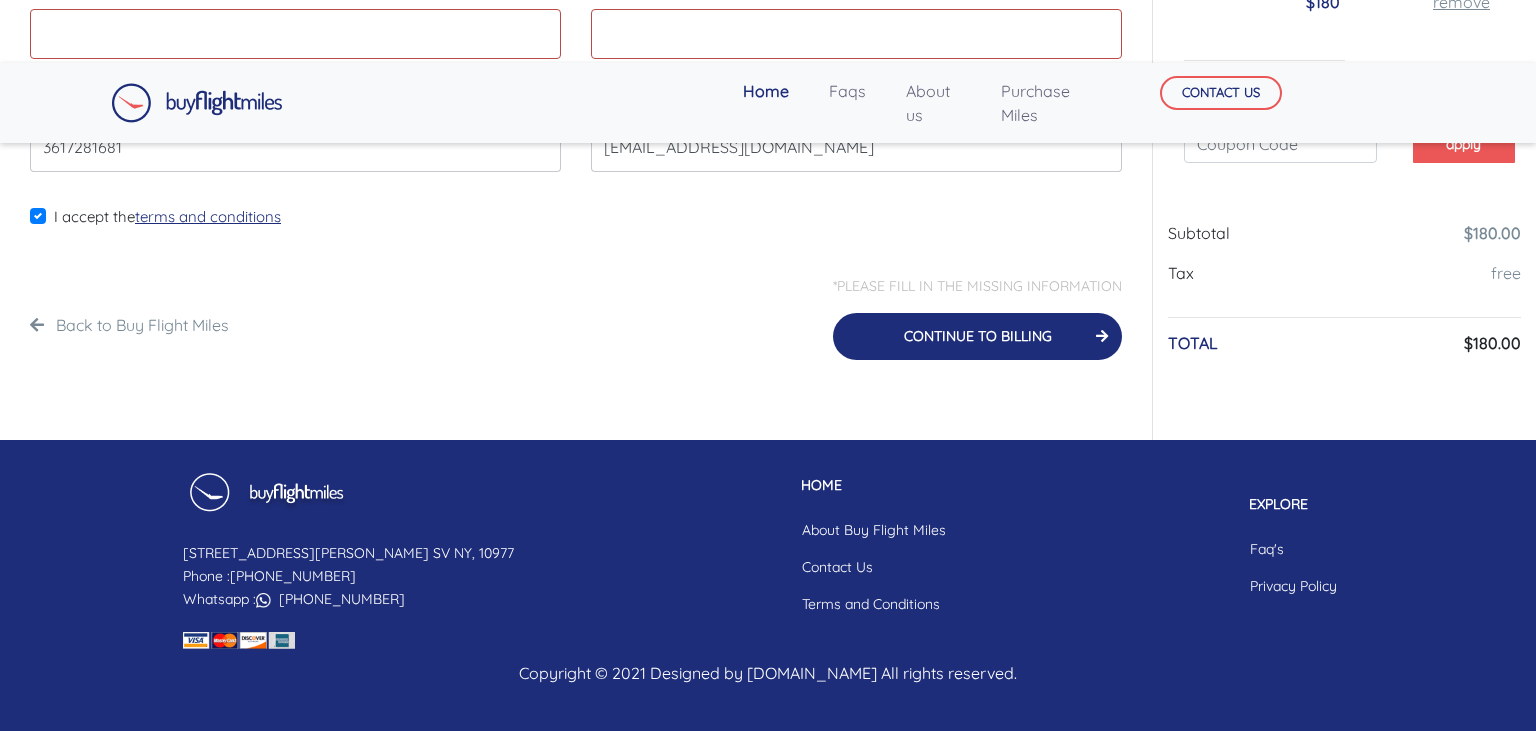 click on "CONTINUE TO BILLING" at bounding box center [977, 336] 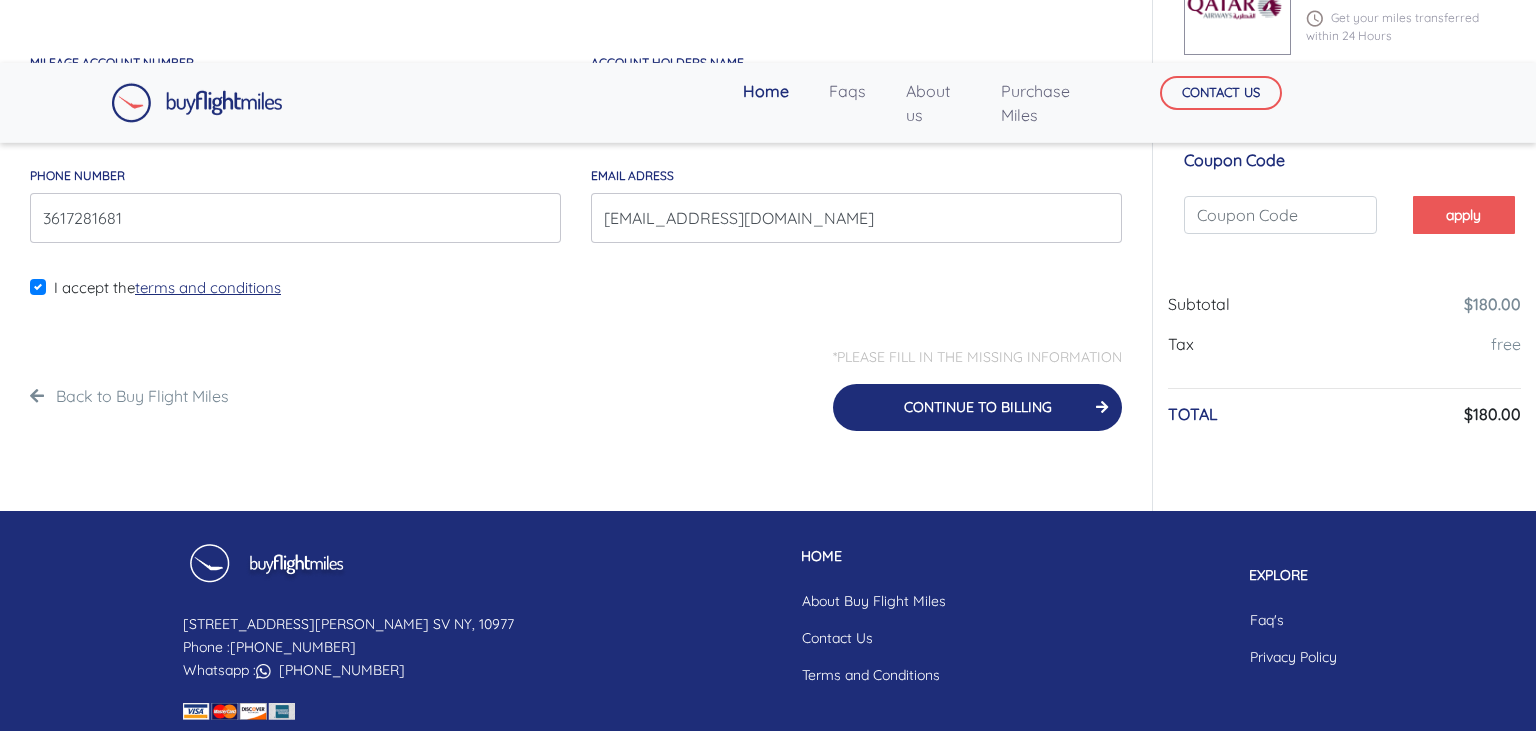 scroll, scrollTop: 0, scrollLeft: 0, axis: both 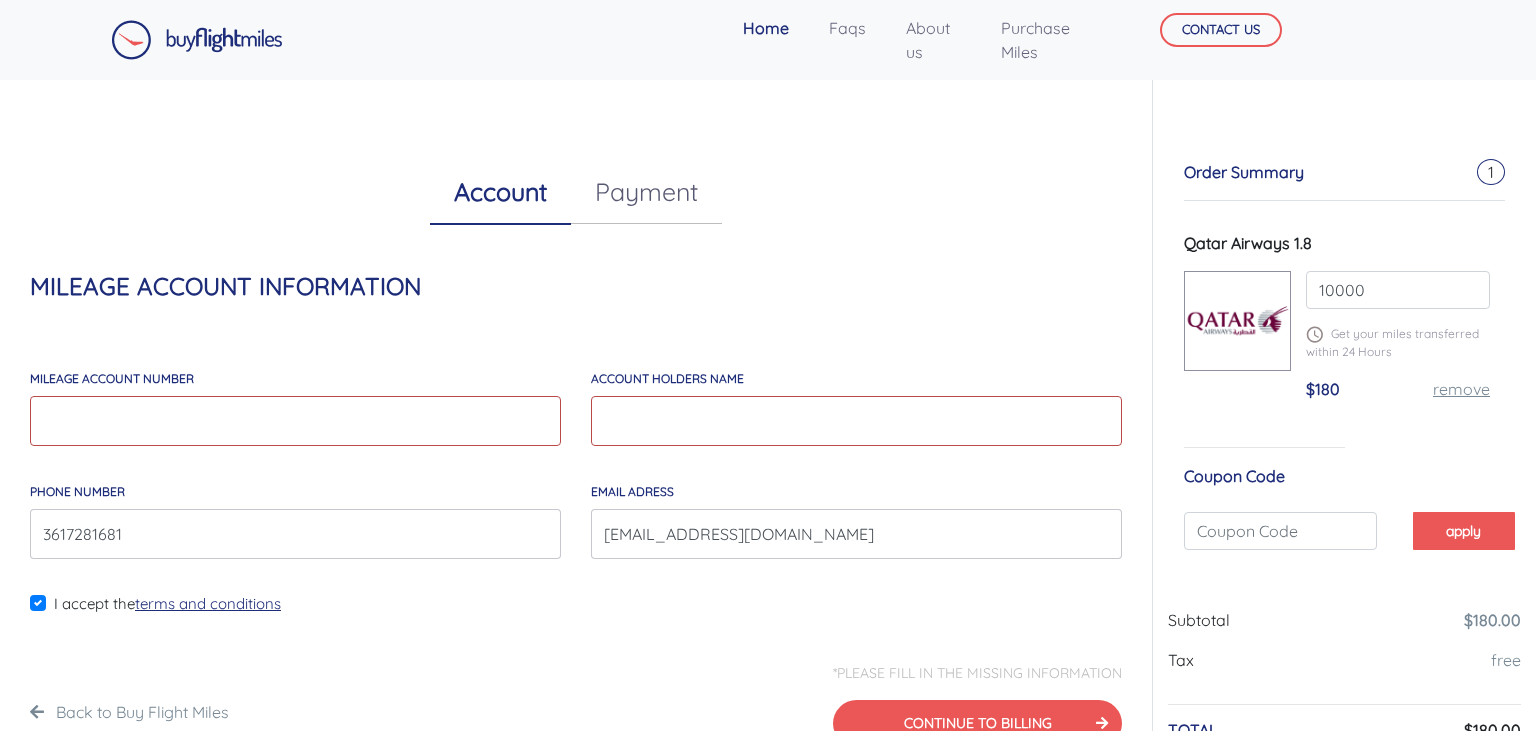 click on "MILEAGE account number" at bounding box center (295, 421) 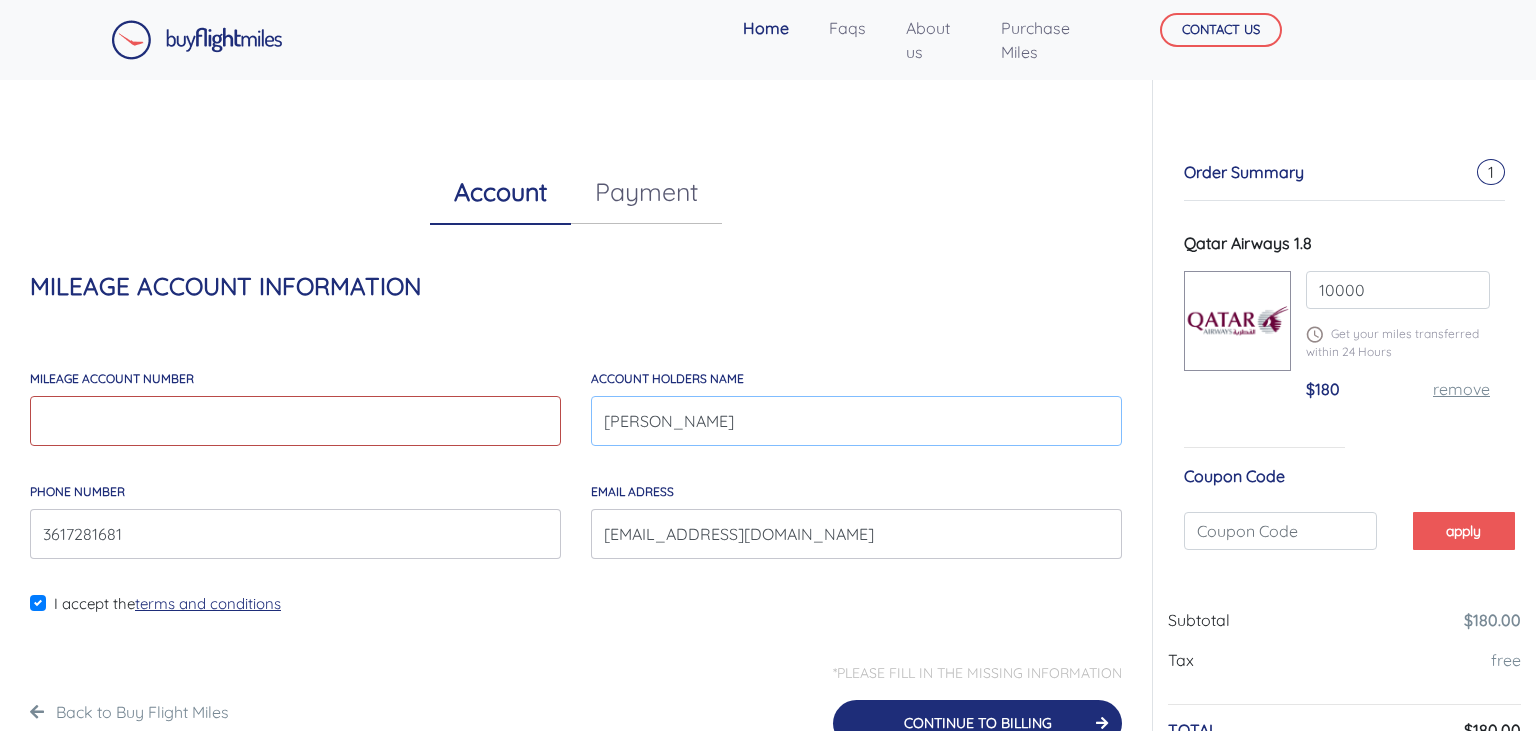type on "David Dalton" 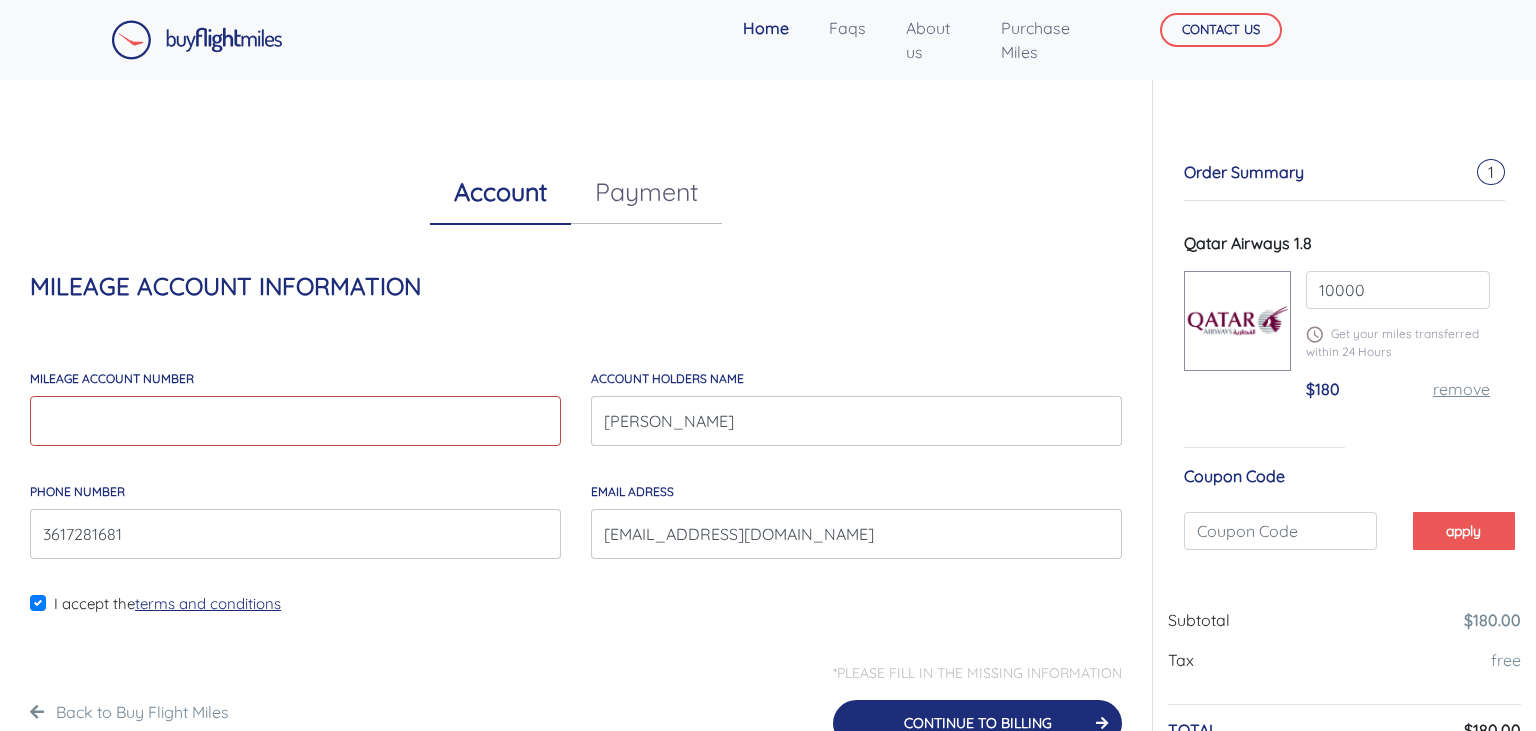 click on "CONTINUE TO BILLING" at bounding box center (977, 723) 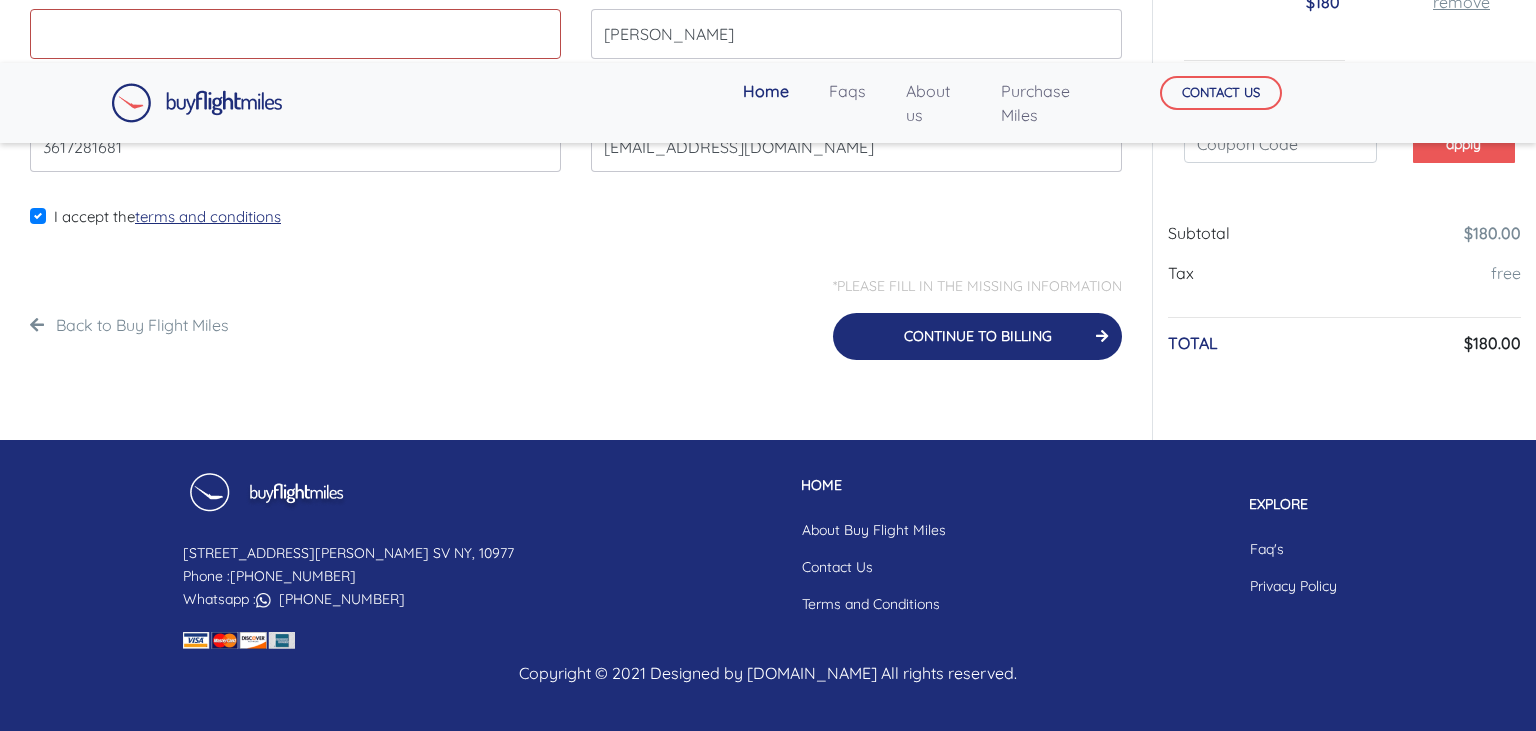 scroll, scrollTop: 0, scrollLeft: 0, axis: both 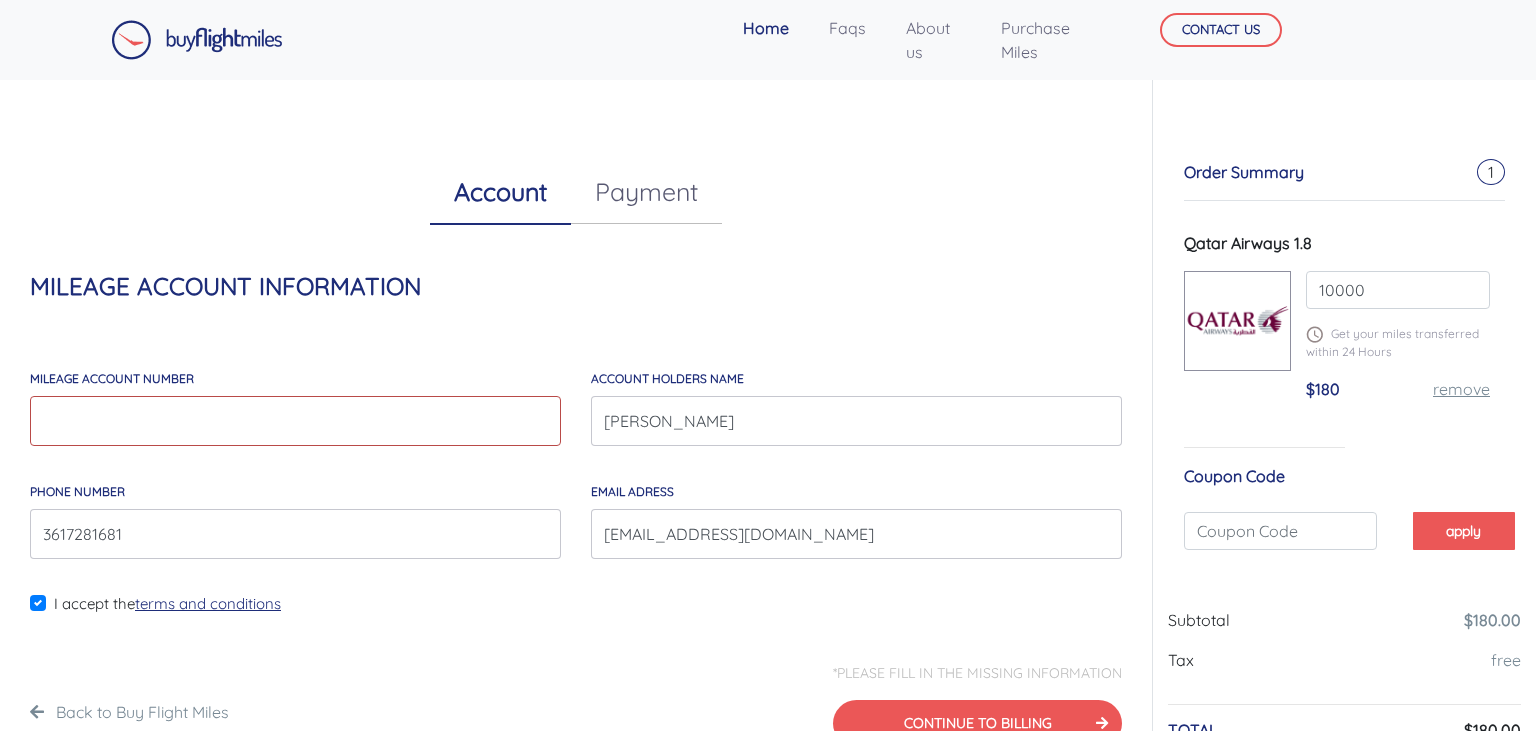 click on "MILEAGE account number
This is a required field" at bounding box center (295, 405) 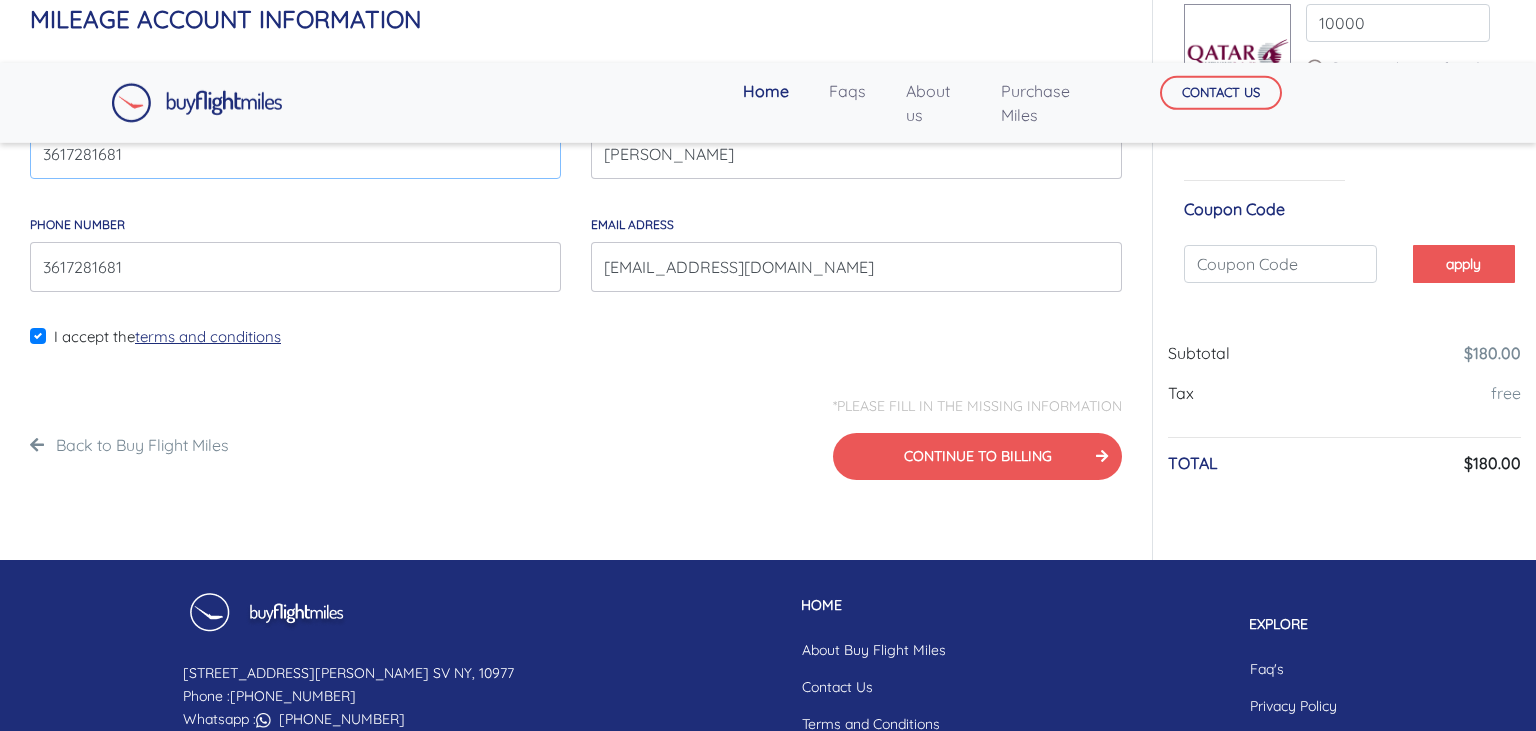 scroll, scrollTop: 211, scrollLeft: 0, axis: vertical 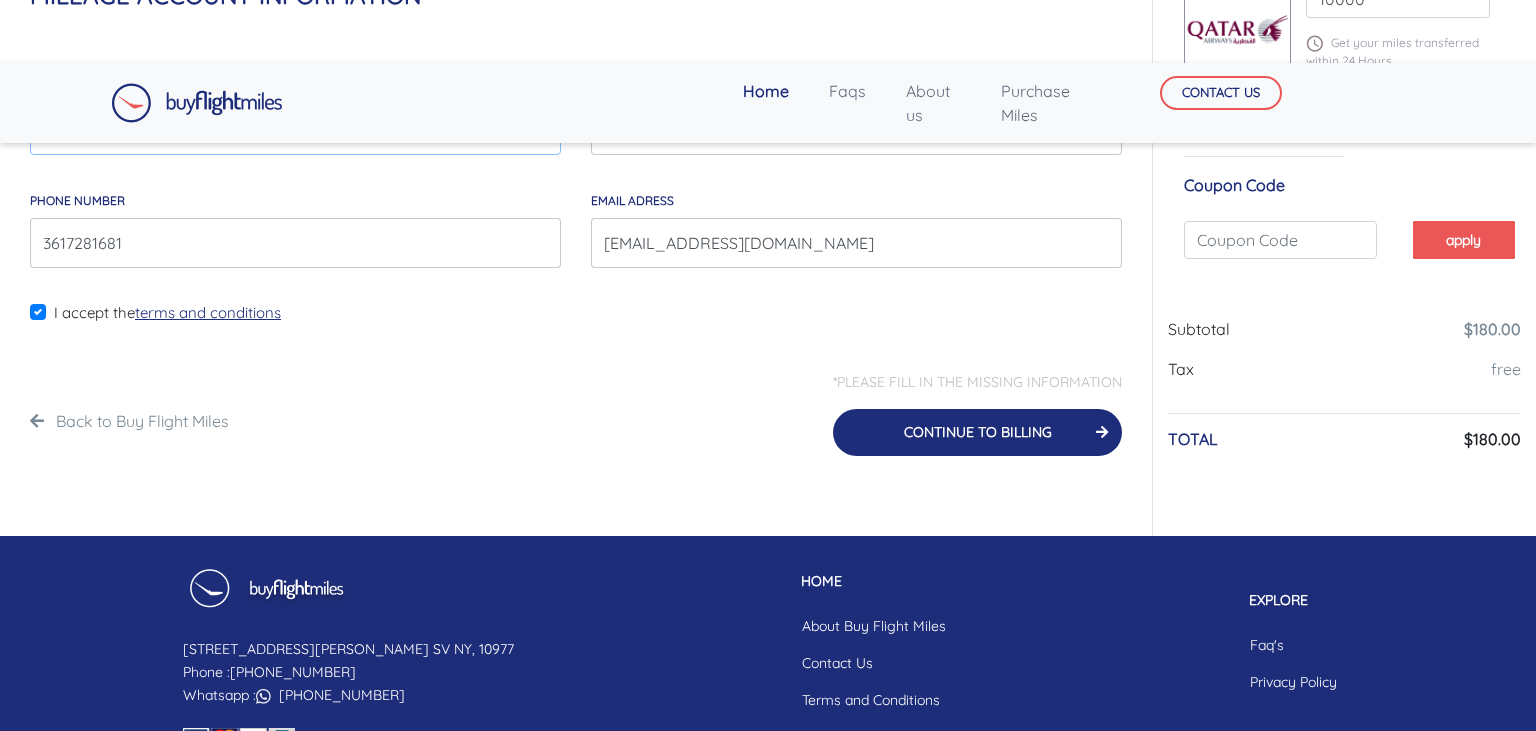 type on "3617281681" 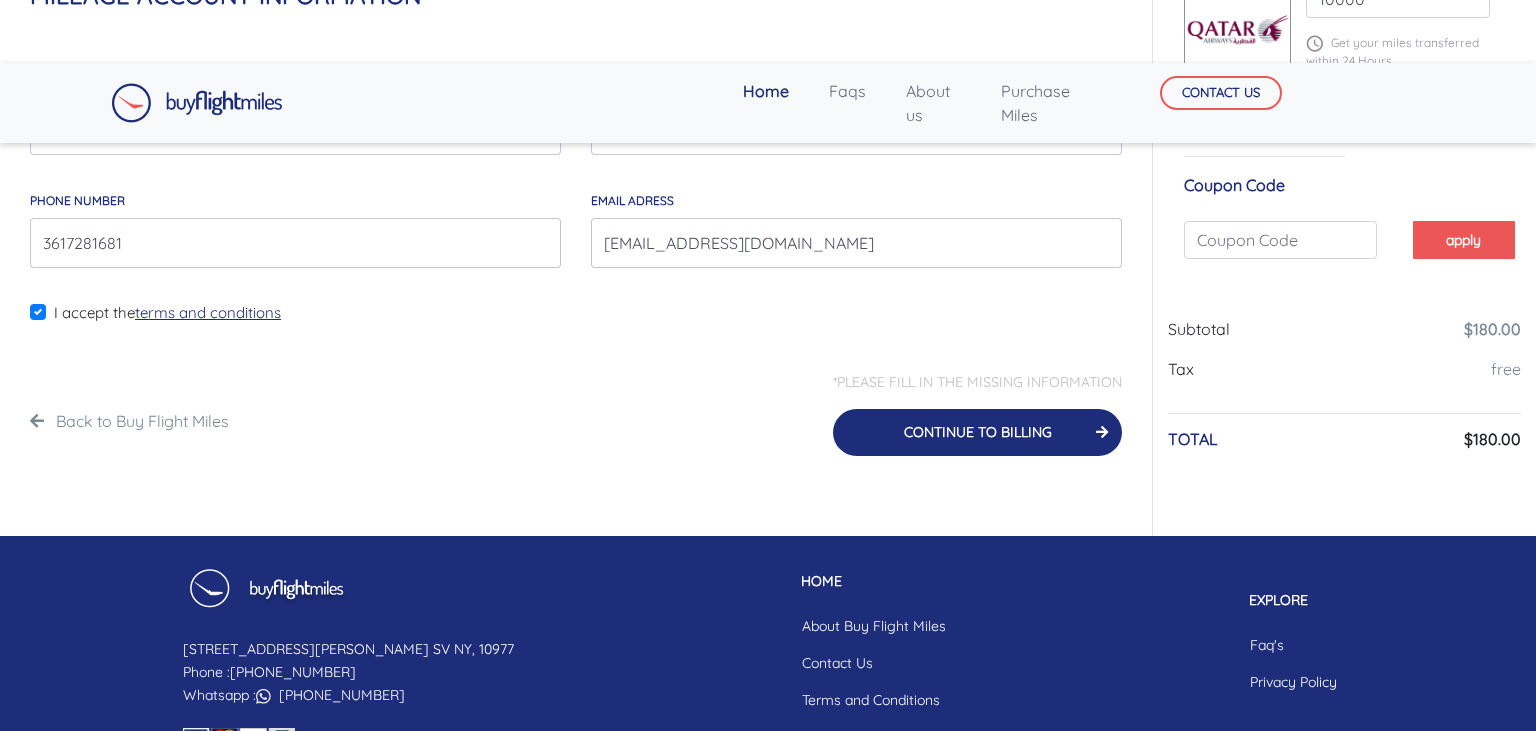 click on "CONTINUE TO BILLING" at bounding box center (977, 432) 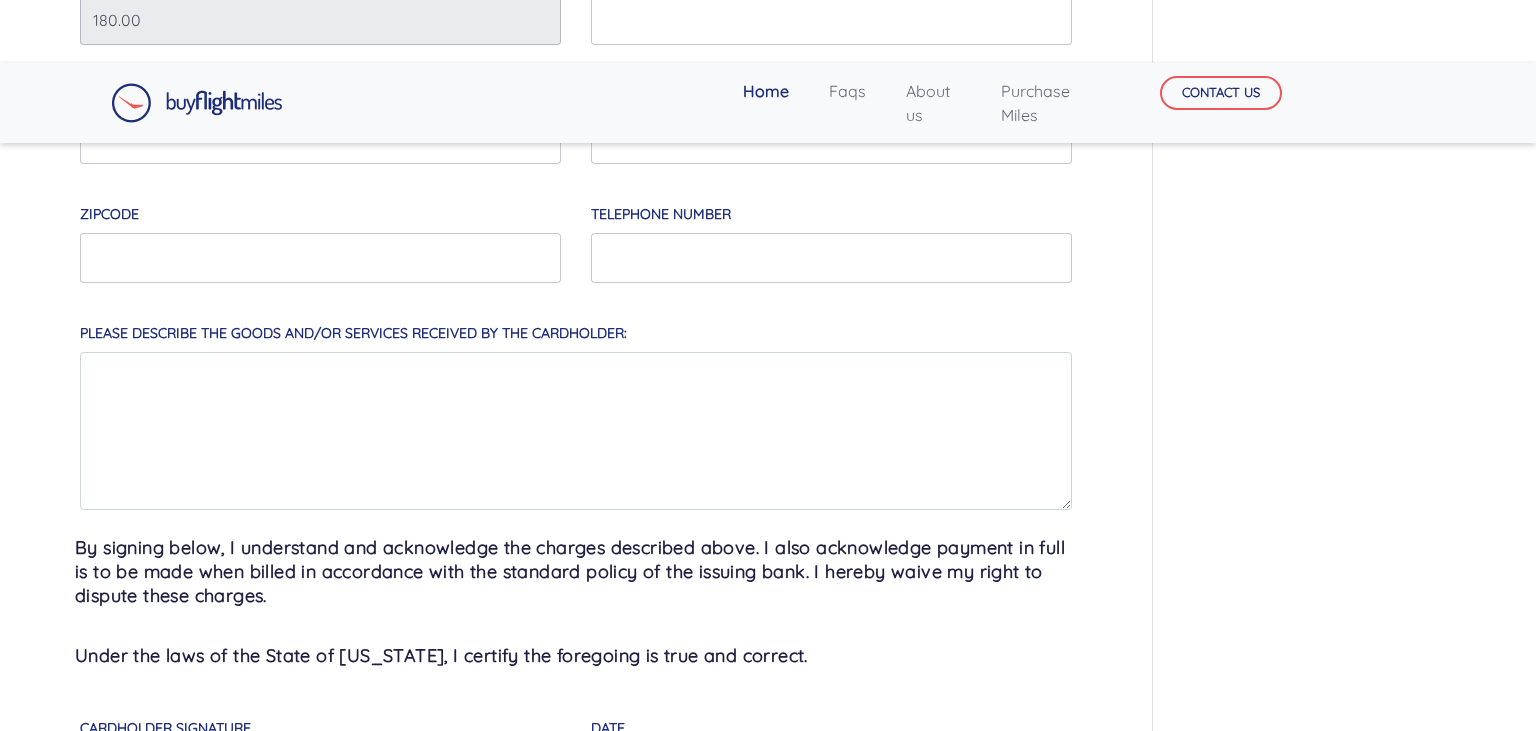 scroll, scrollTop: 1056, scrollLeft: 0, axis: vertical 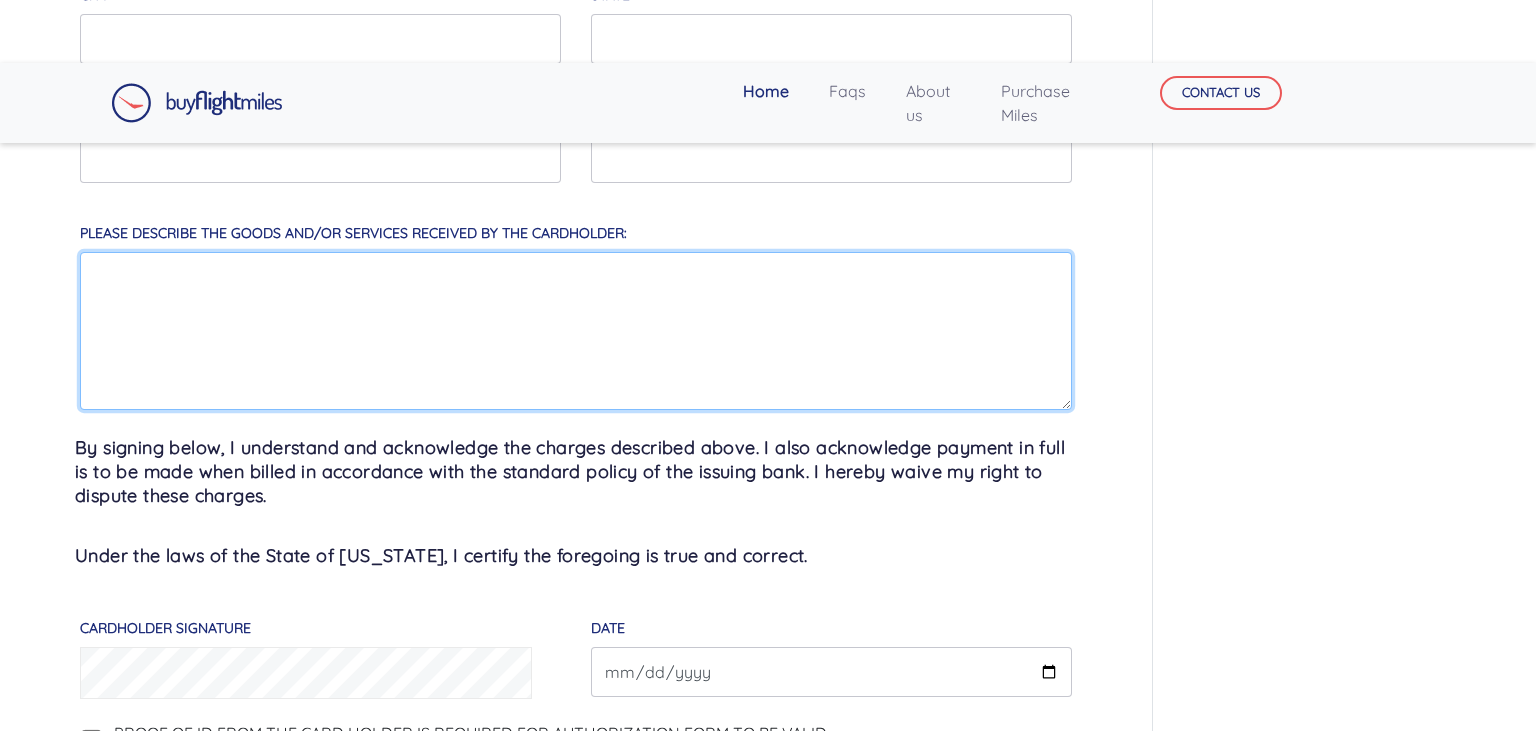 click on "Please describe the goods and/or services received by the cardholder:" at bounding box center [576, 331] 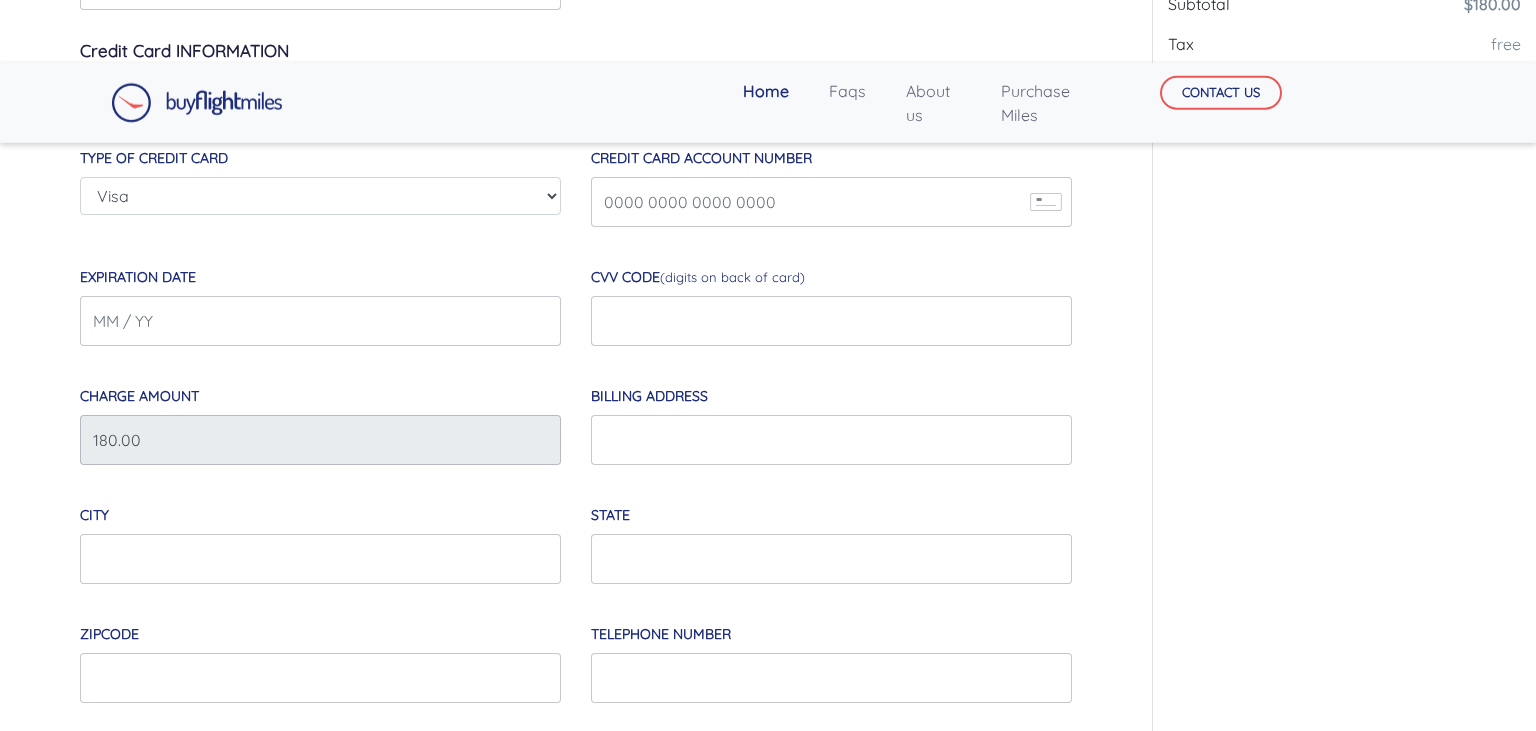 scroll, scrollTop: 422, scrollLeft: 0, axis: vertical 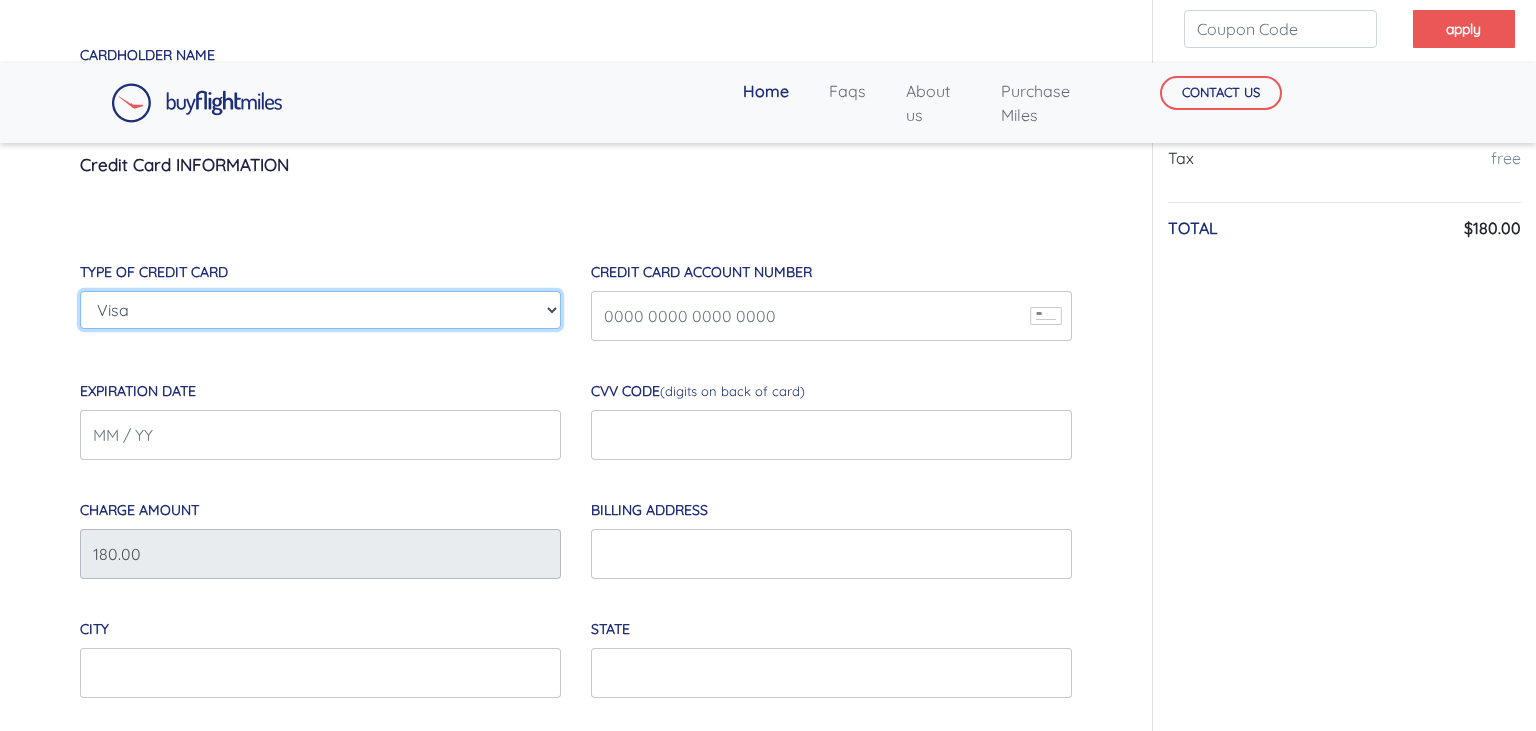 click on "Visa
Master Card
American Express
Discover" at bounding box center [320, 310] 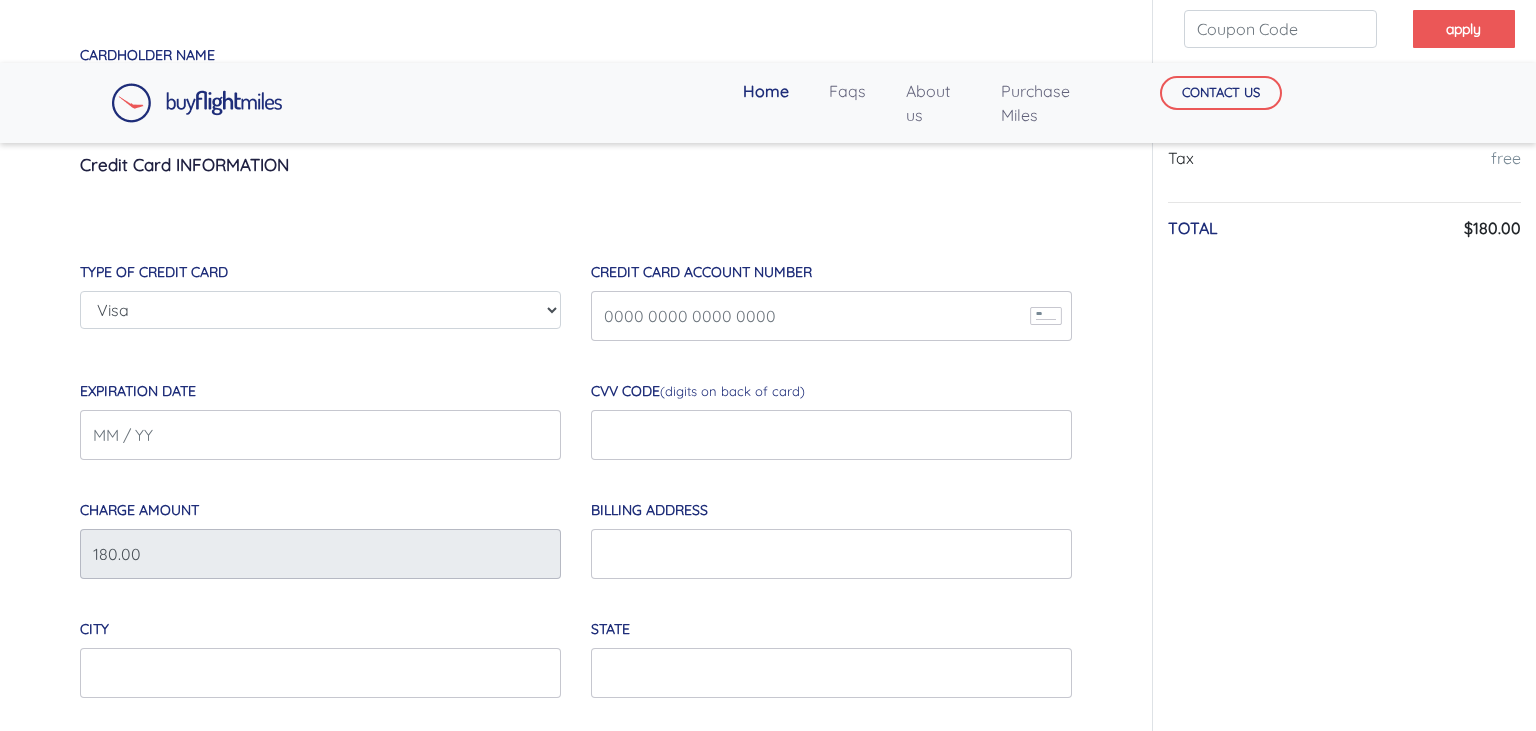 click on "CVV Code  (digits on back of card)
*Please Input CVV Code" at bounding box center (831, 408) 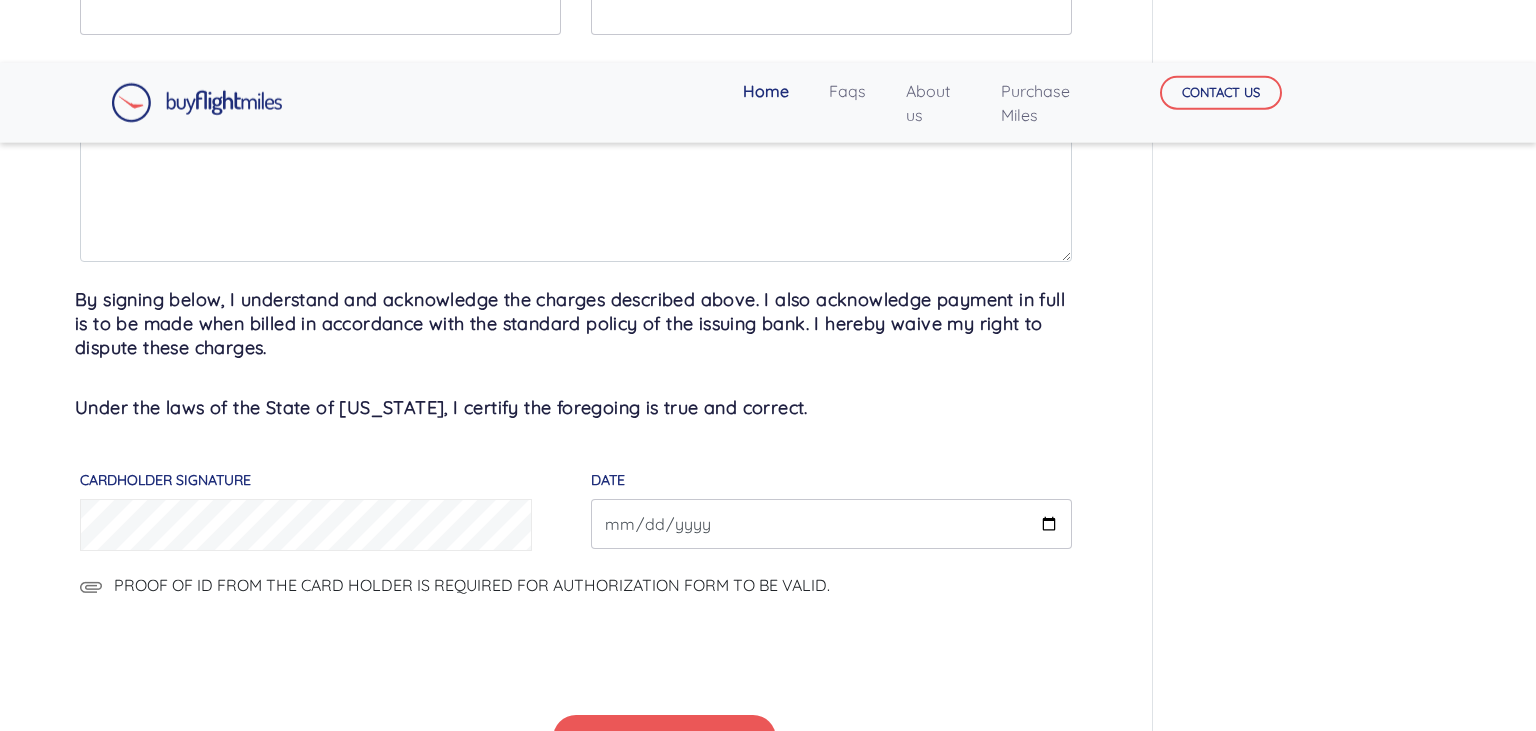 scroll, scrollTop: 1372, scrollLeft: 0, axis: vertical 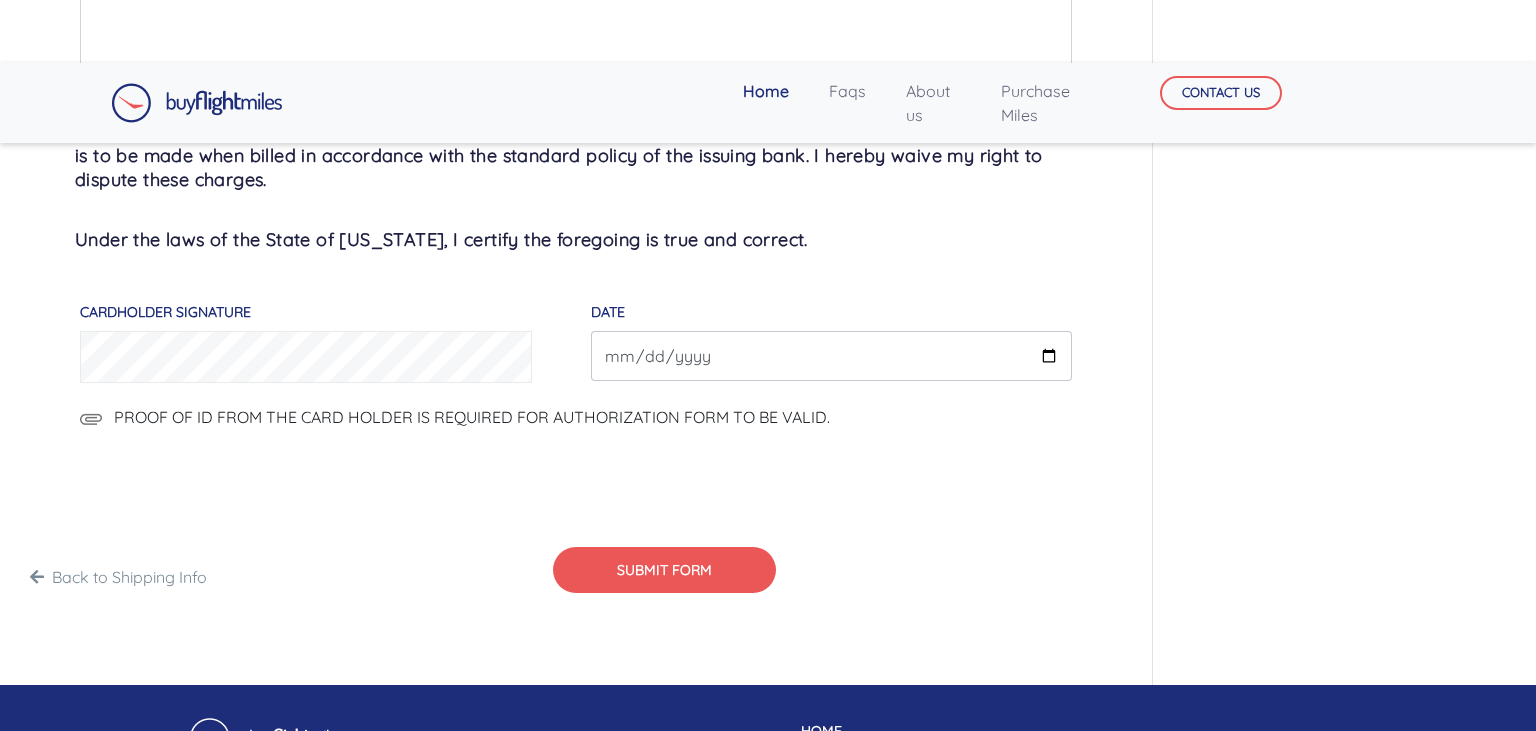 click on "PROOF OF ID FROM THE CARD HOLDER IS REQUIRED FOR AUTHORIZATION FORM TO BE VALID." at bounding box center [472, 417] 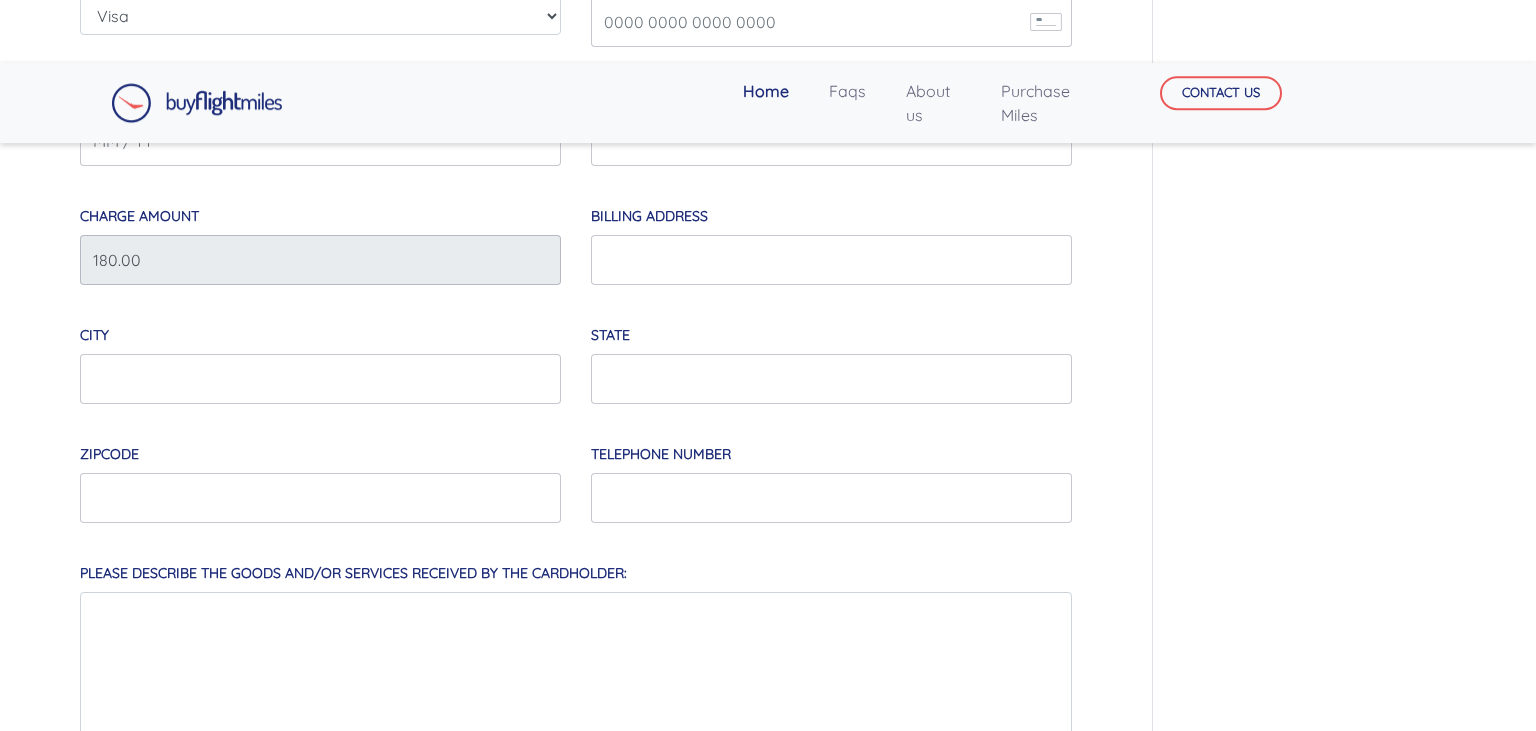scroll, scrollTop: 422, scrollLeft: 0, axis: vertical 